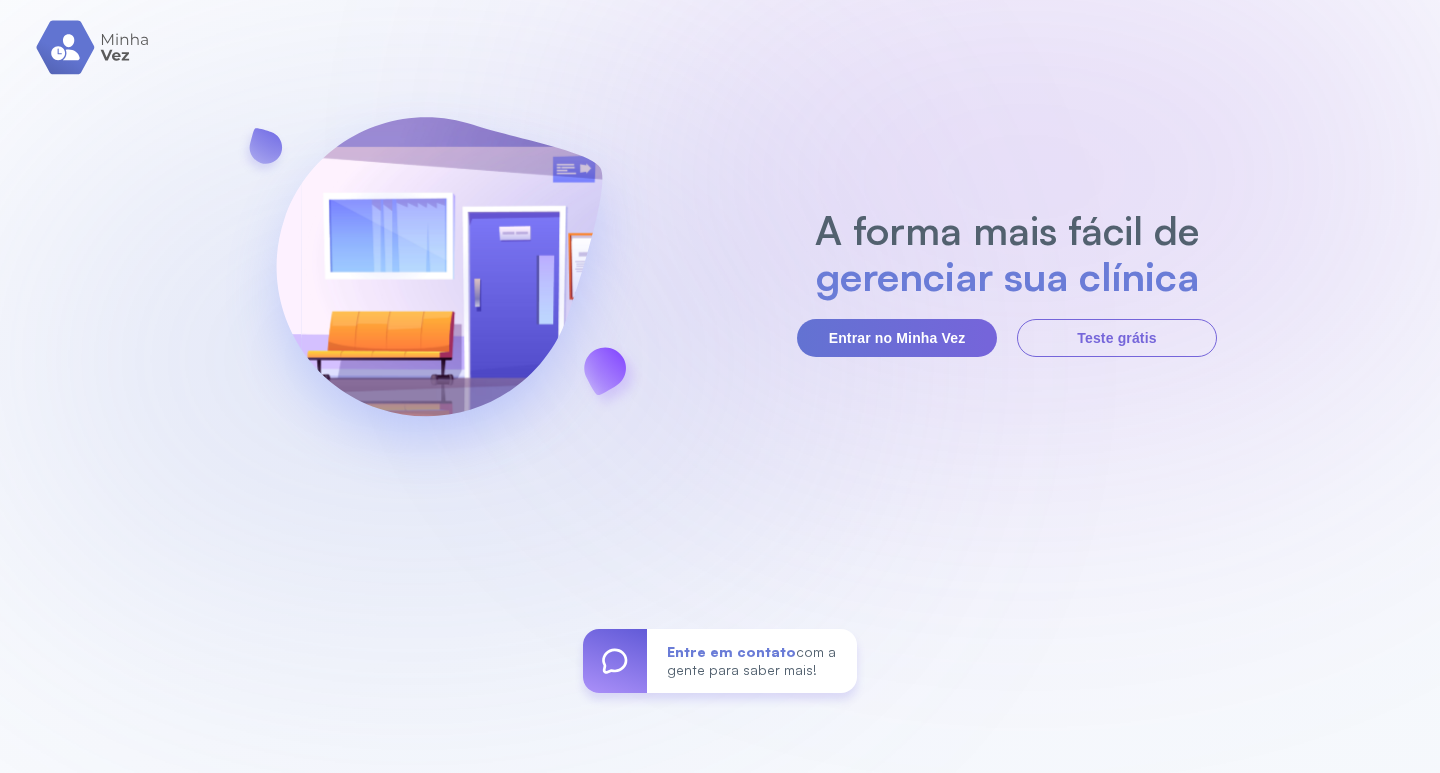 scroll, scrollTop: 0, scrollLeft: 0, axis: both 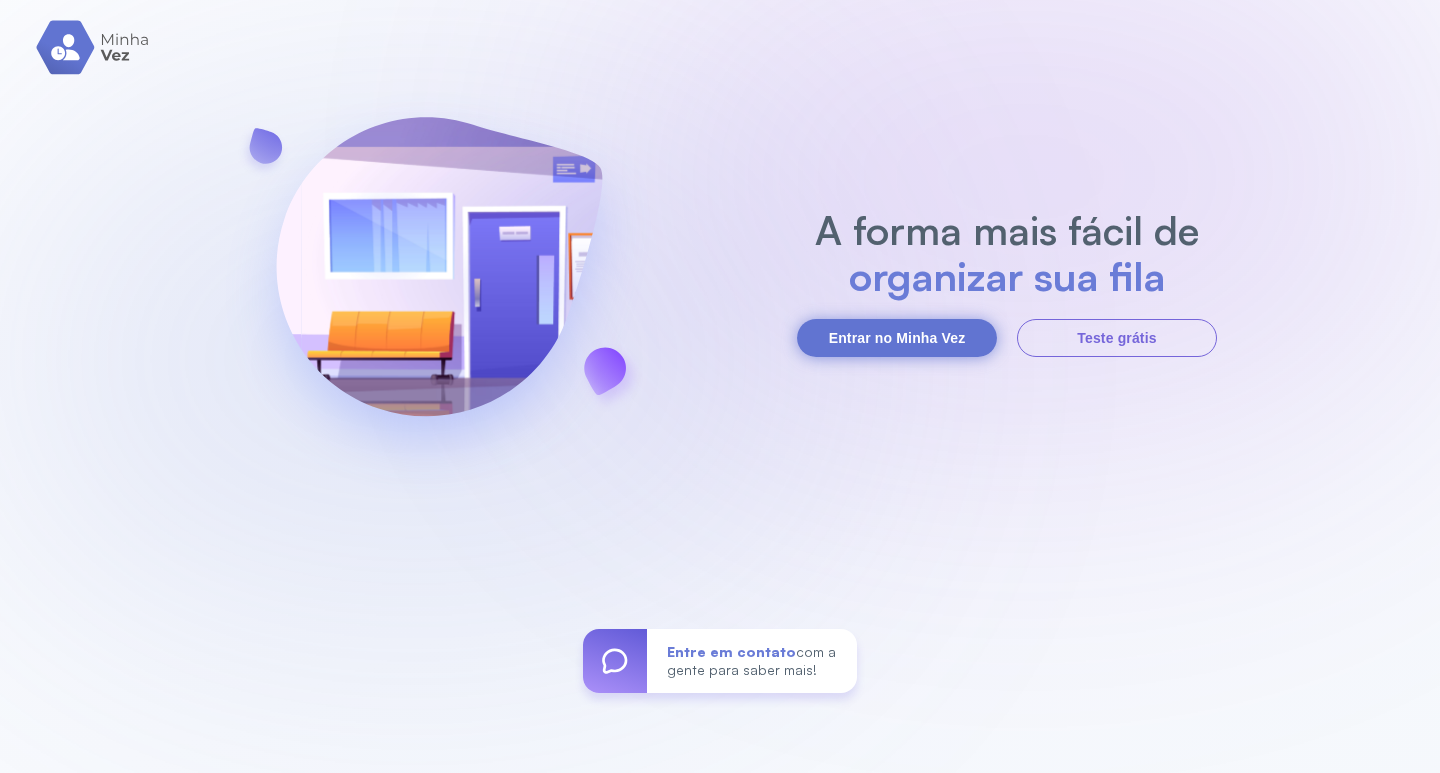 click on "Entrar no Minha Vez" at bounding box center [897, 338] 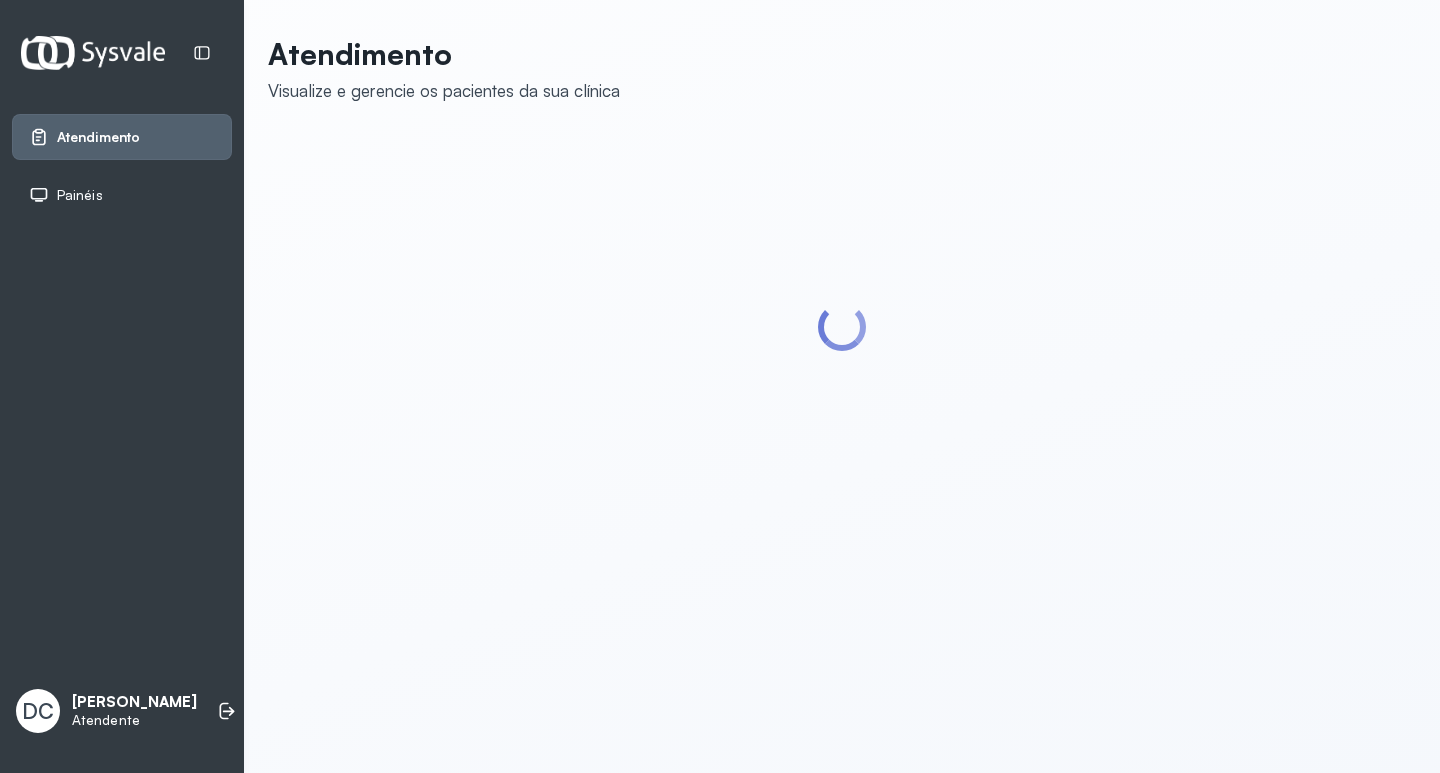 scroll, scrollTop: 0, scrollLeft: 0, axis: both 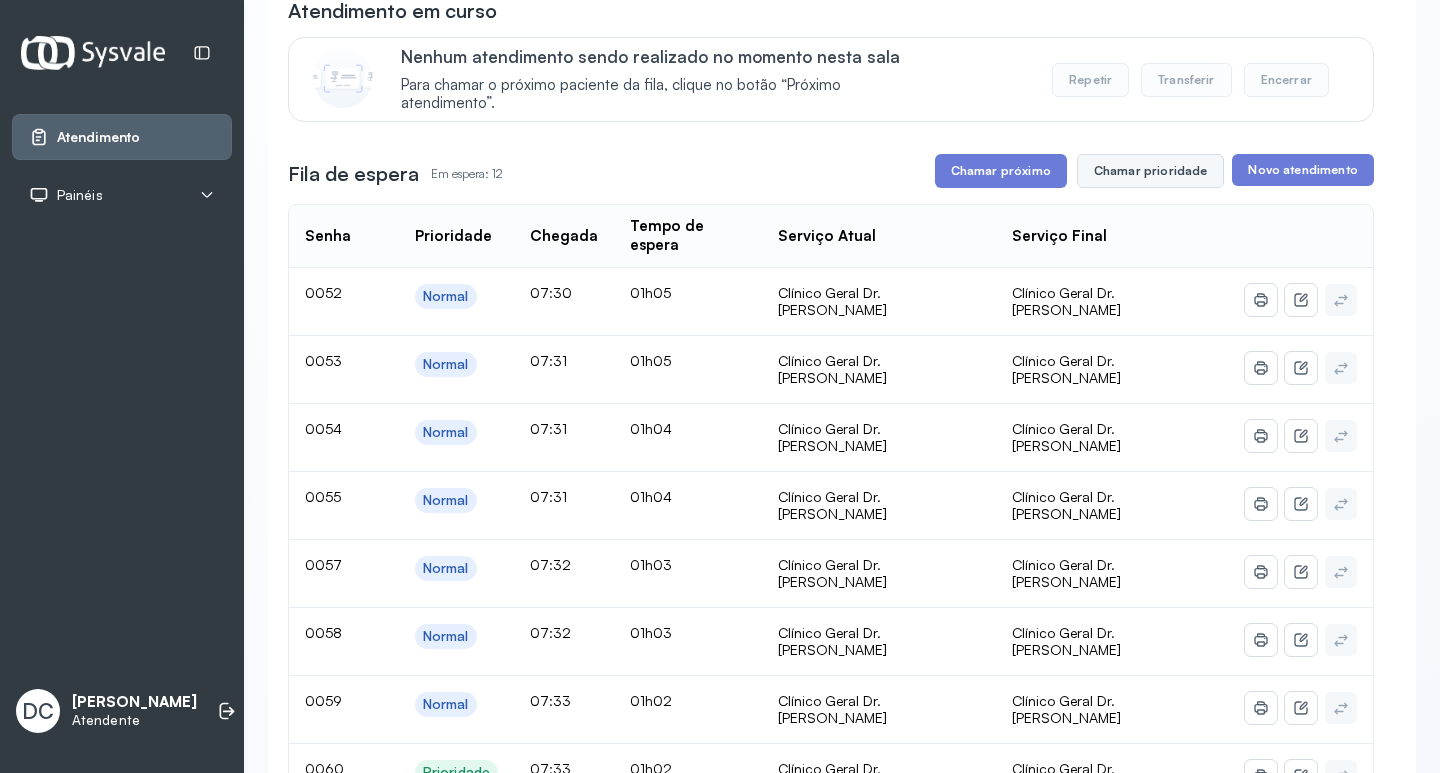 click on "Chamar prioridade" at bounding box center [1151, 171] 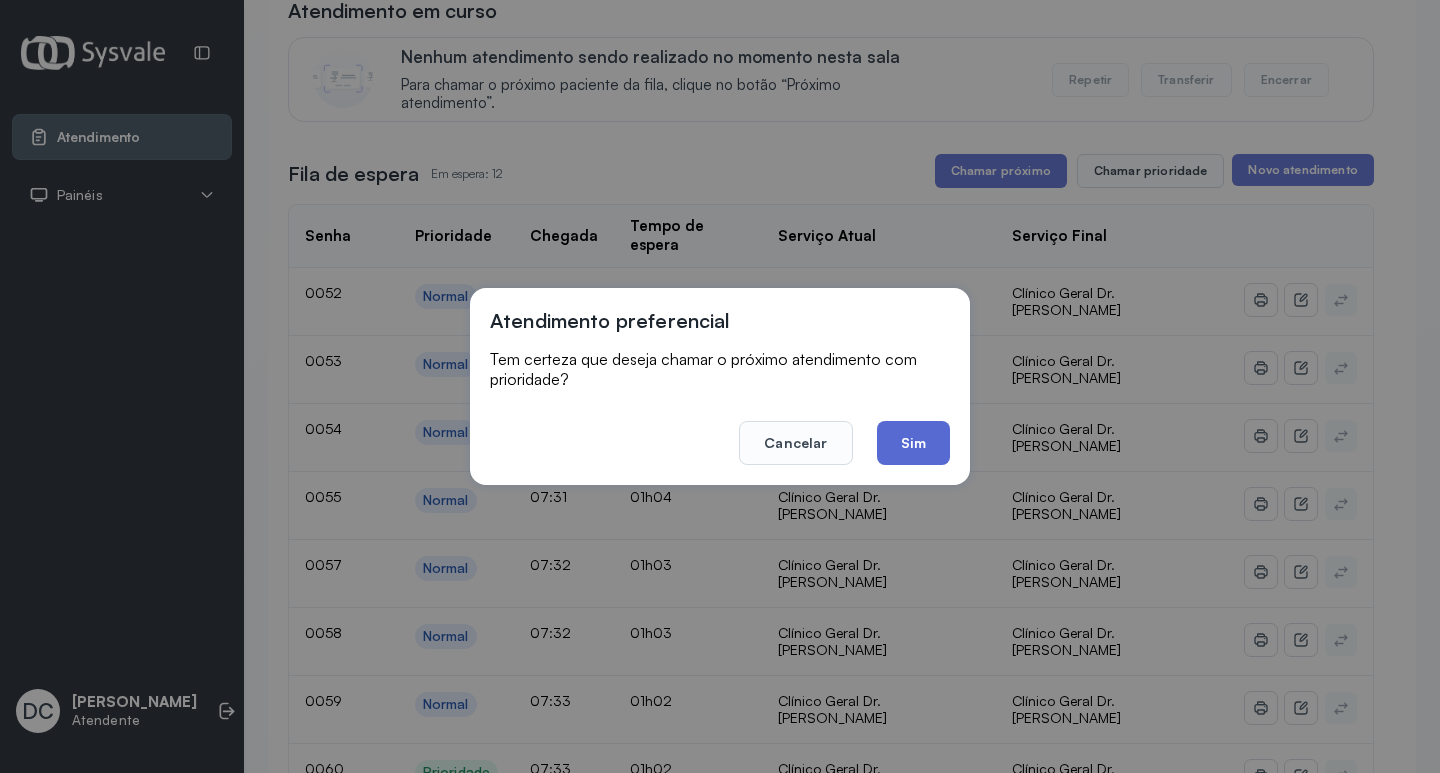 click on "Sim" 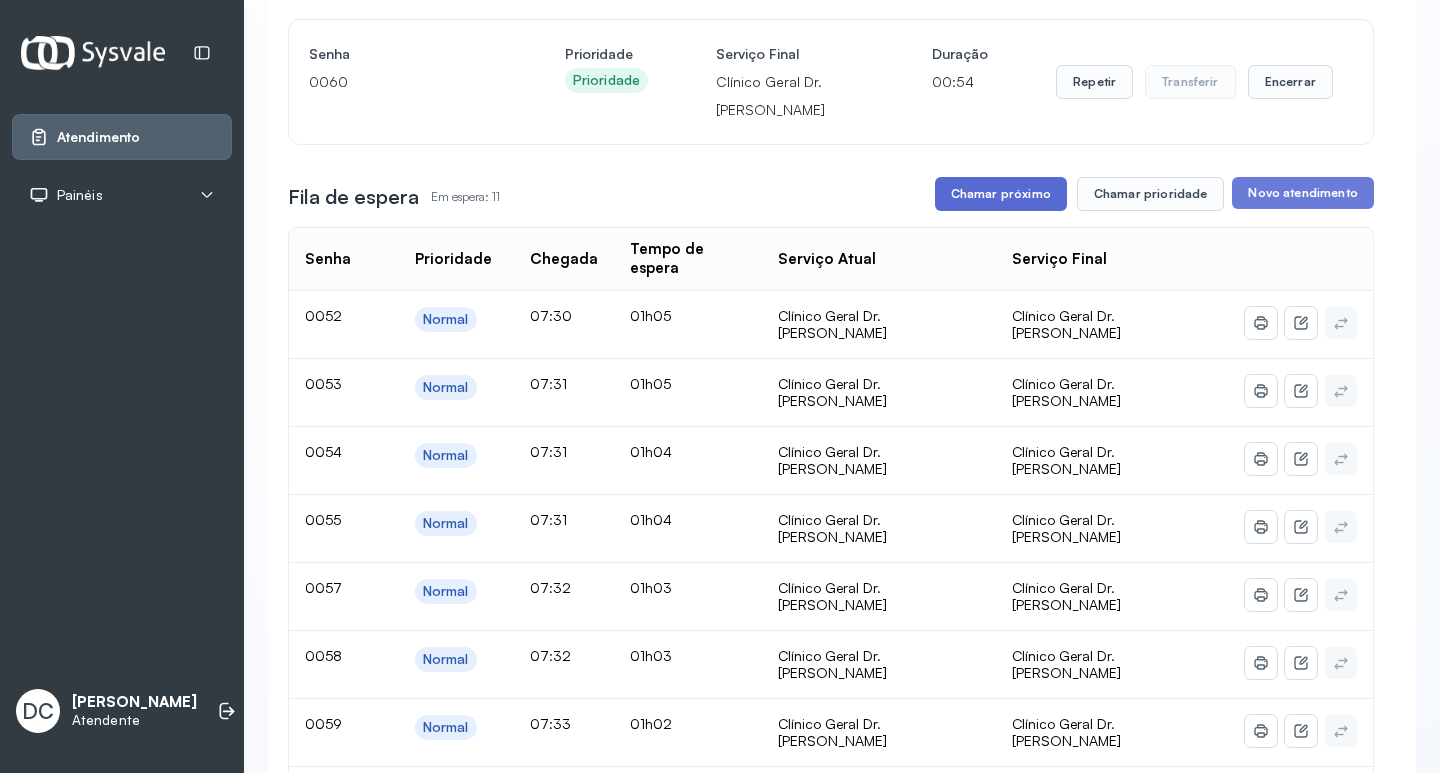 scroll, scrollTop: 200, scrollLeft: 0, axis: vertical 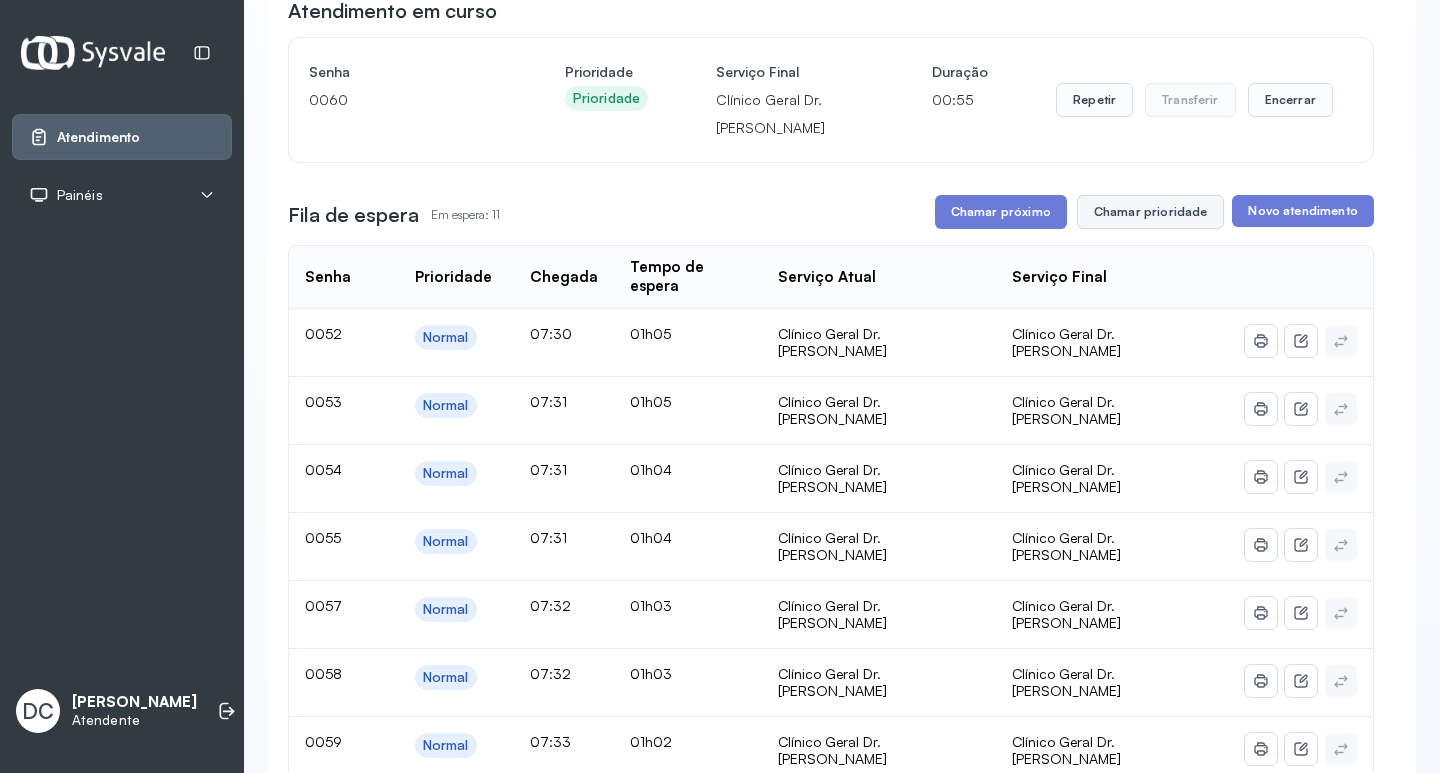 click on "Chamar prioridade" at bounding box center [1151, 212] 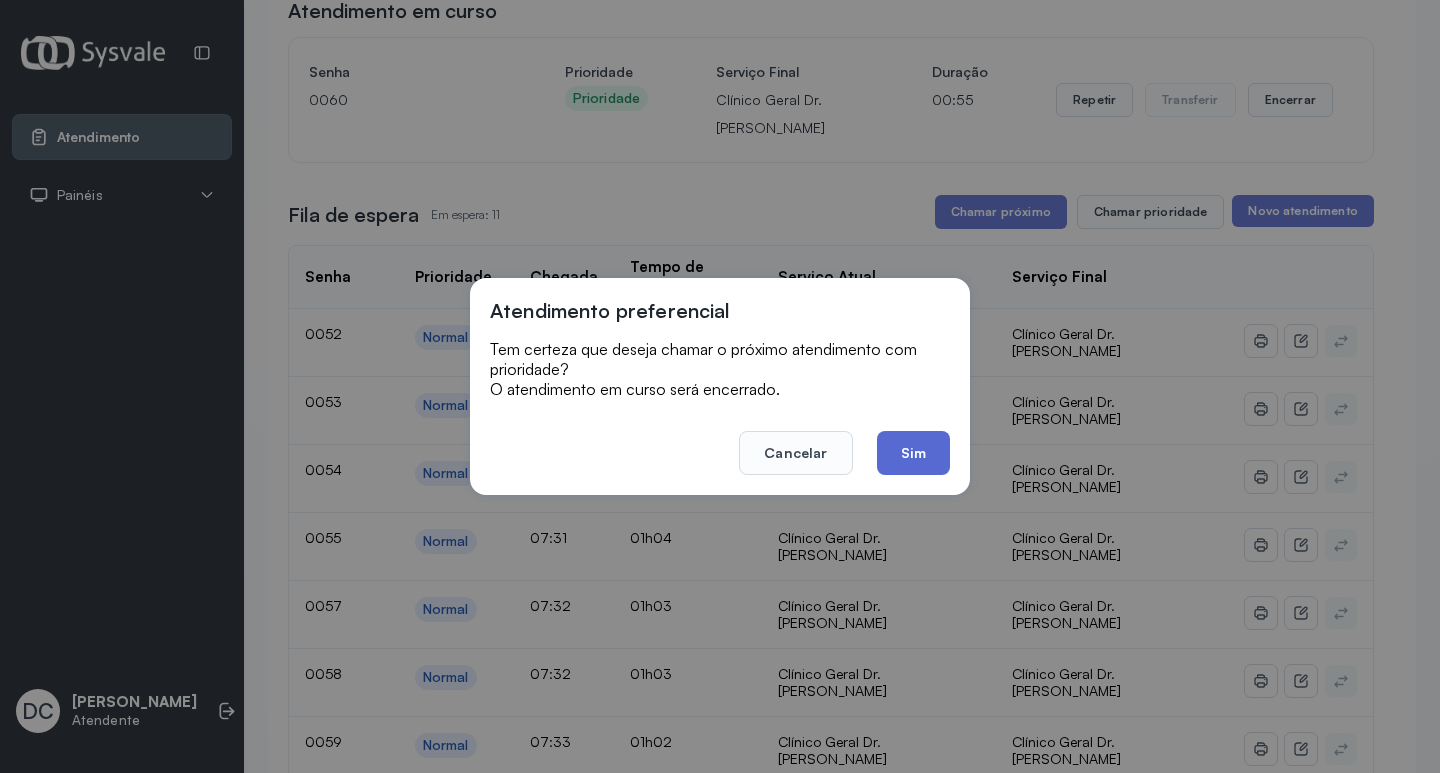 click on "Sim" 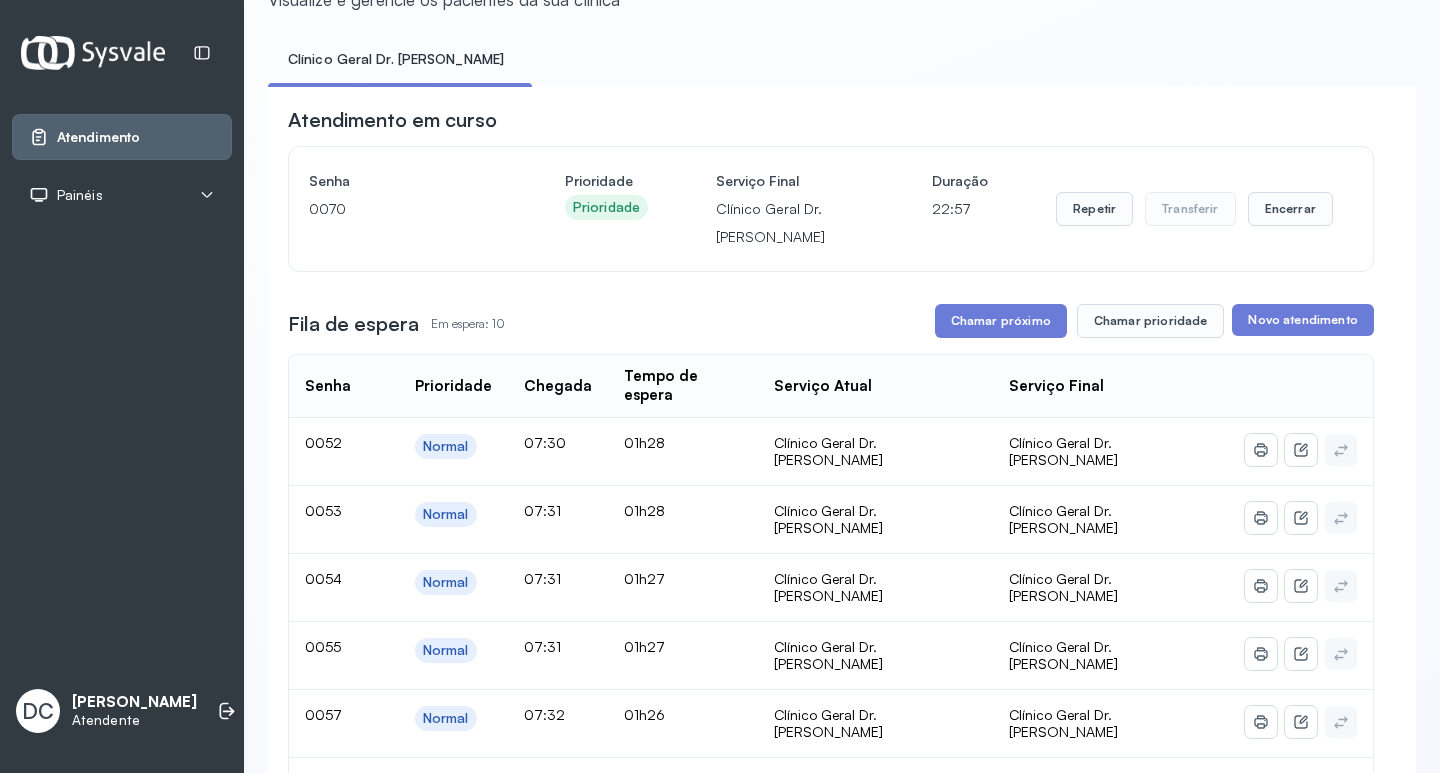 scroll, scrollTop: 61, scrollLeft: 0, axis: vertical 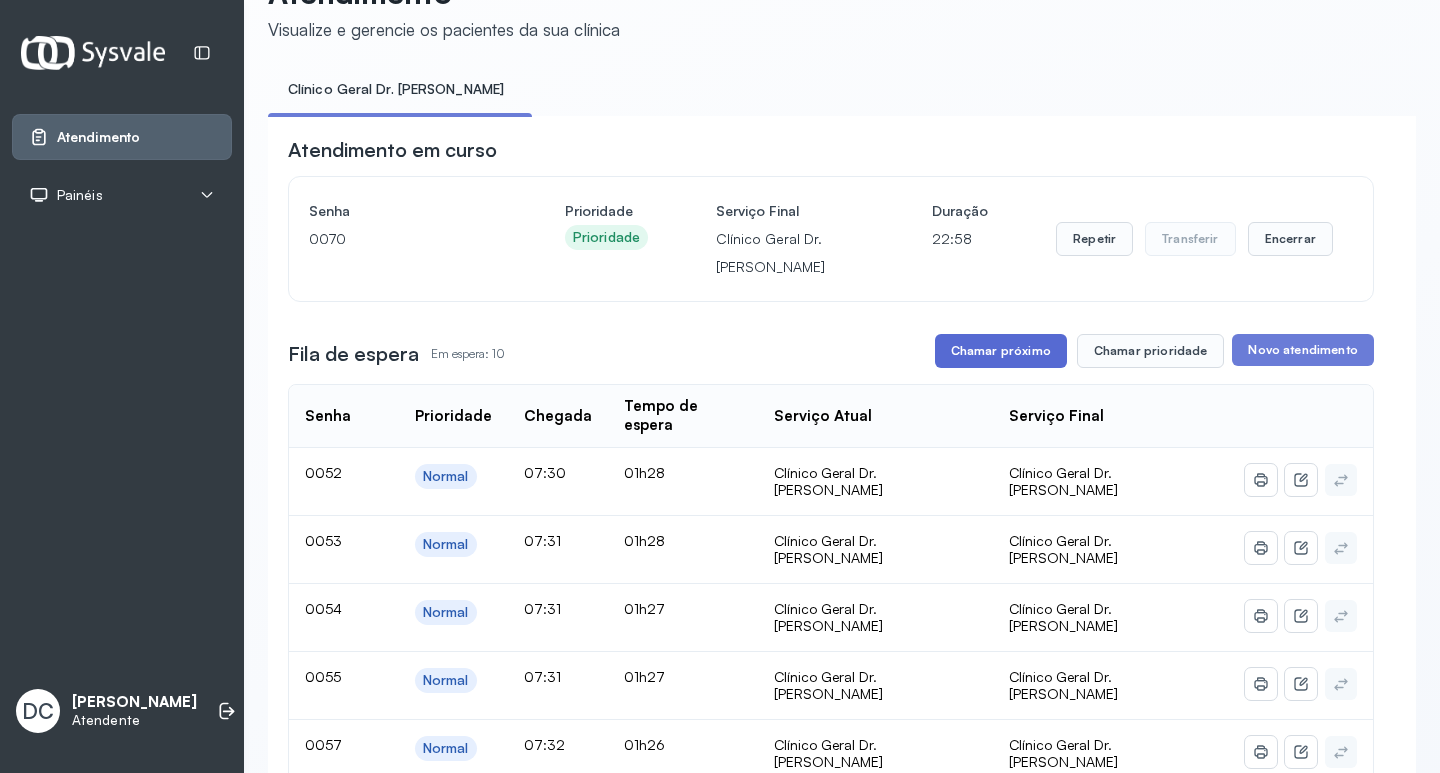 click on "Chamar próximo" at bounding box center [1001, 351] 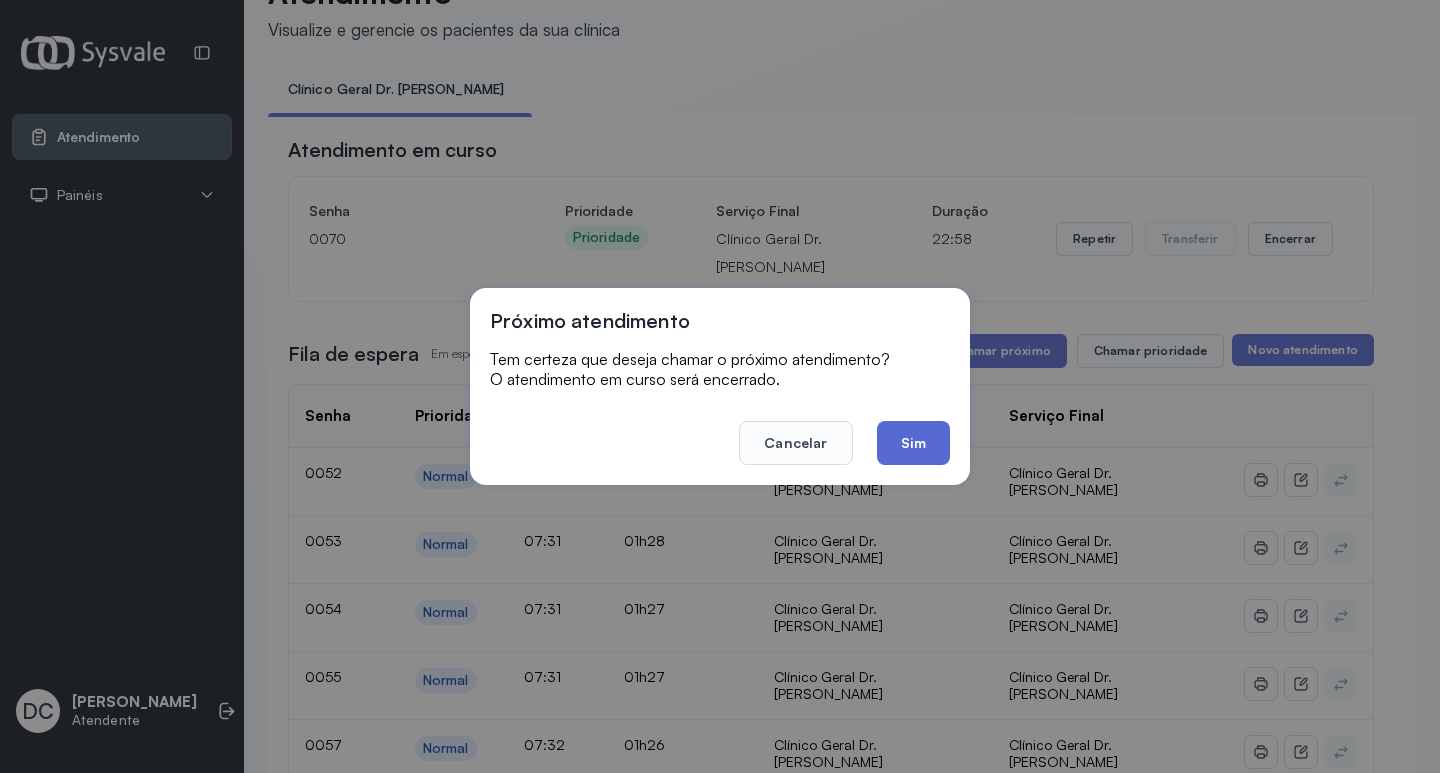 click on "Sim" 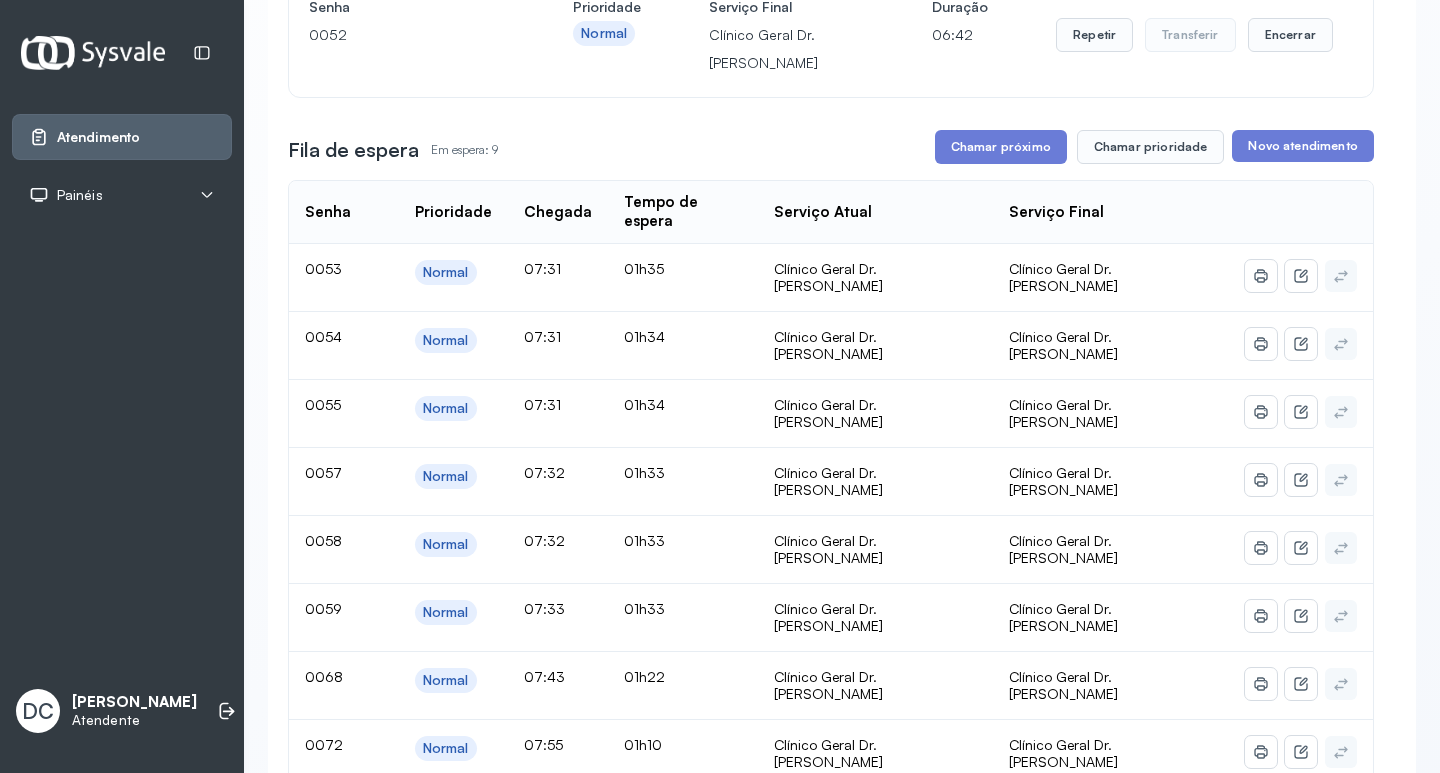 scroll, scrollTop: 300, scrollLeft: 0, axis: vertical 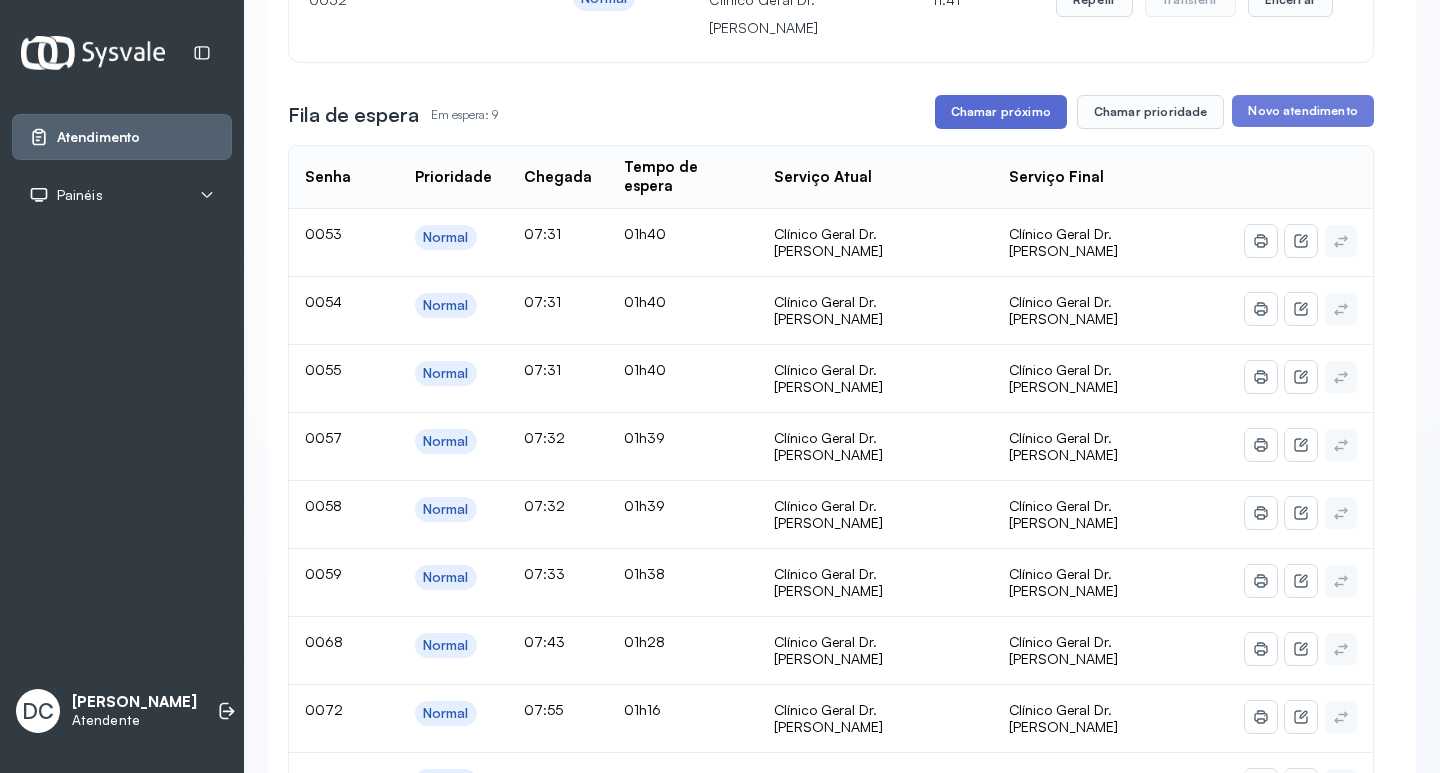 click on "Chamar próximo" at bounding box center [1001, 112] 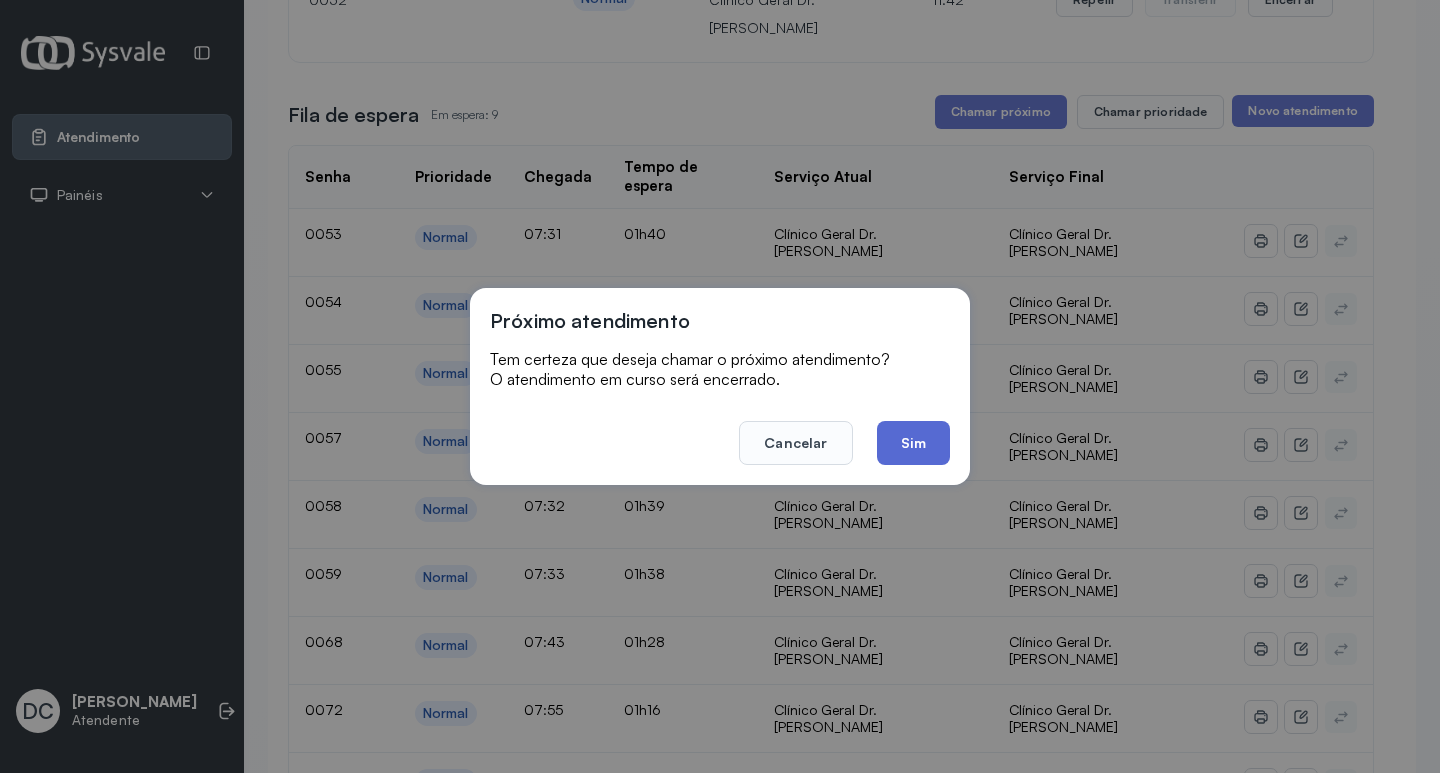click on "Sim" 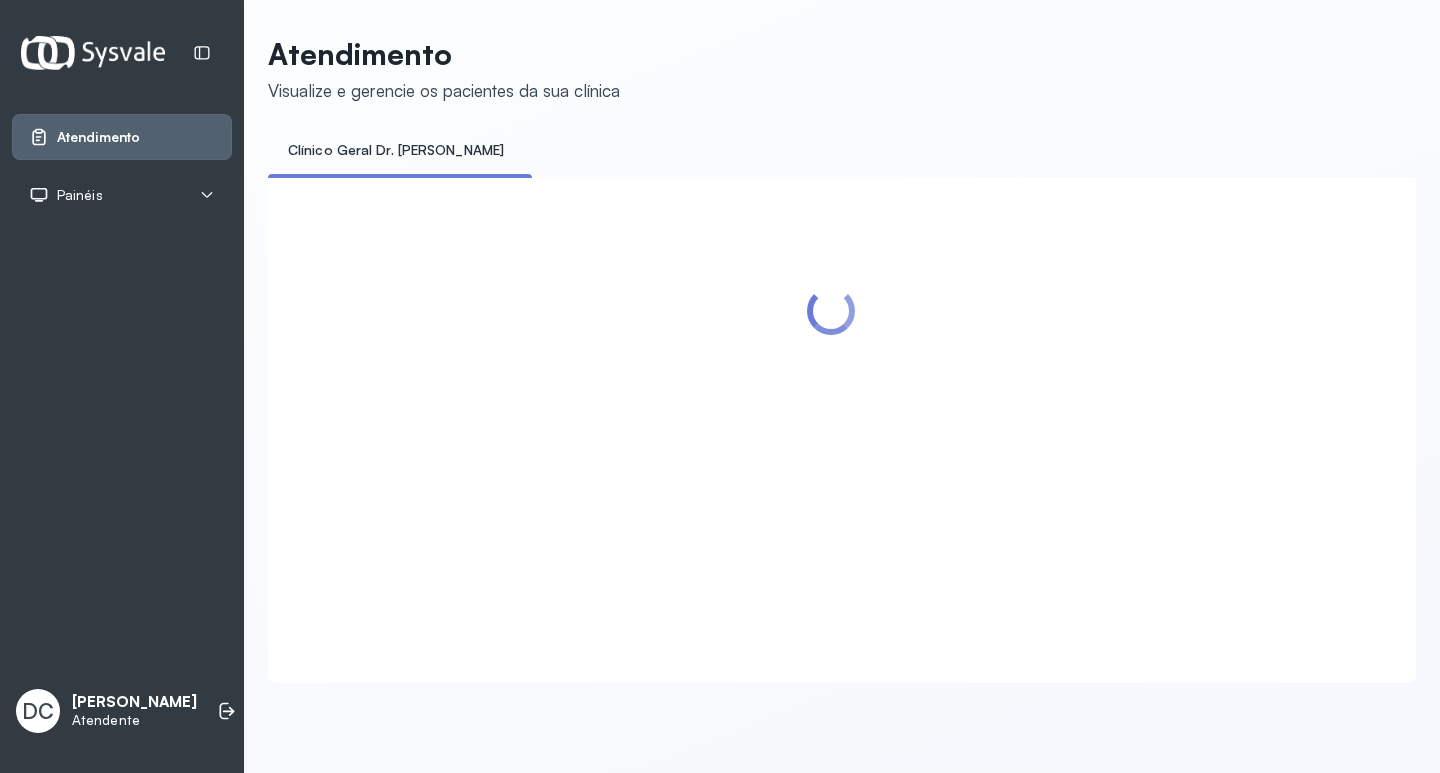 scroll, scrollTop: 0, scrollLeft: 0, axis: both 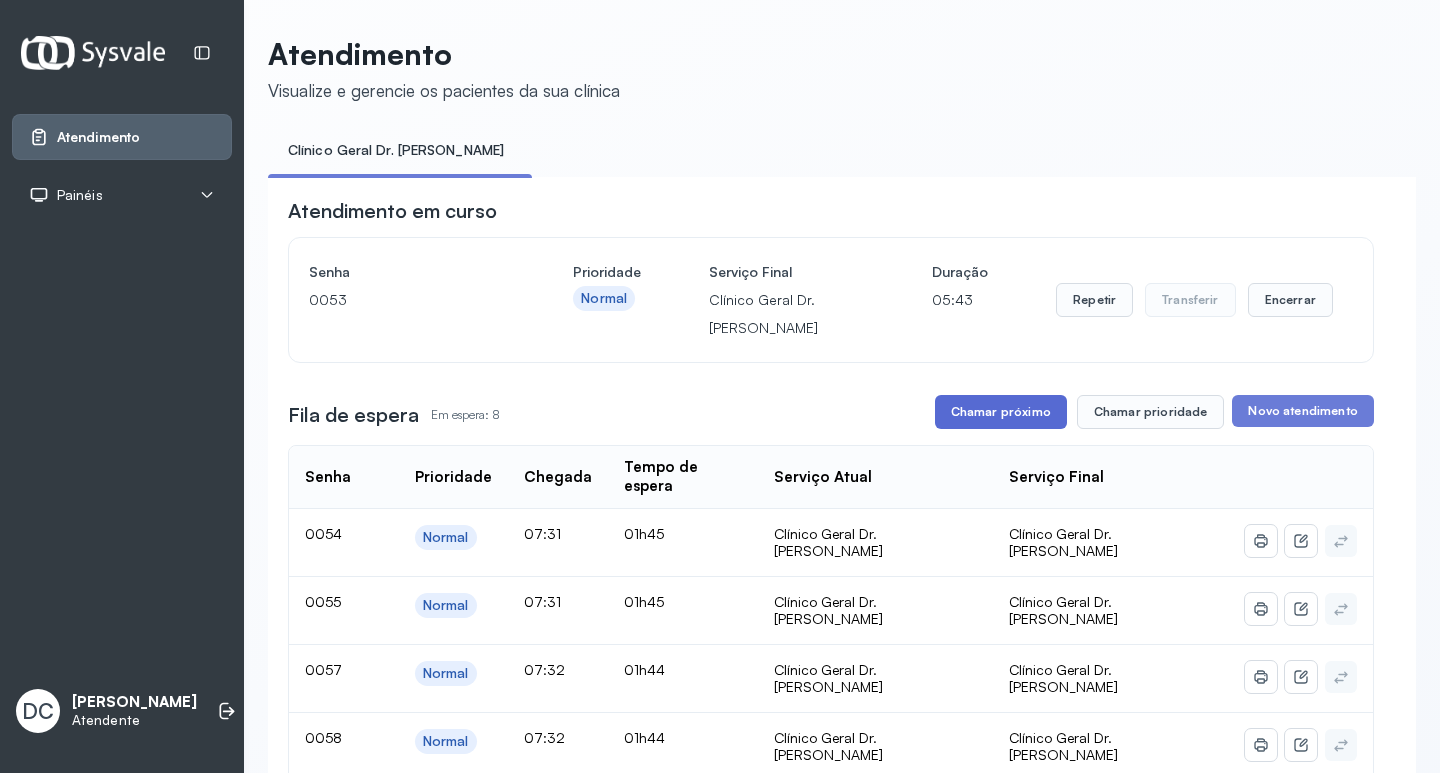 click on "Chamar próximo" at bounding box center [1001, 412] 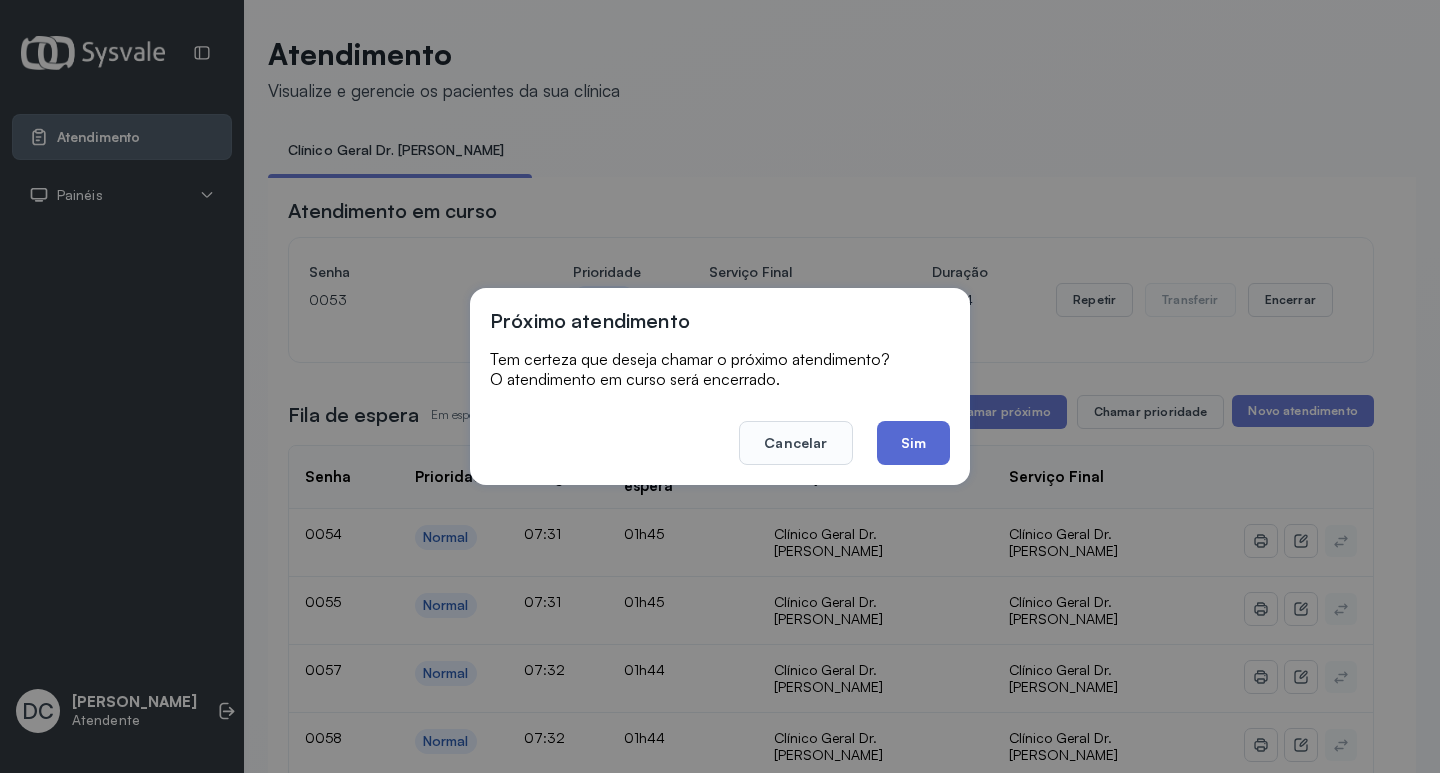 click on "Sim" 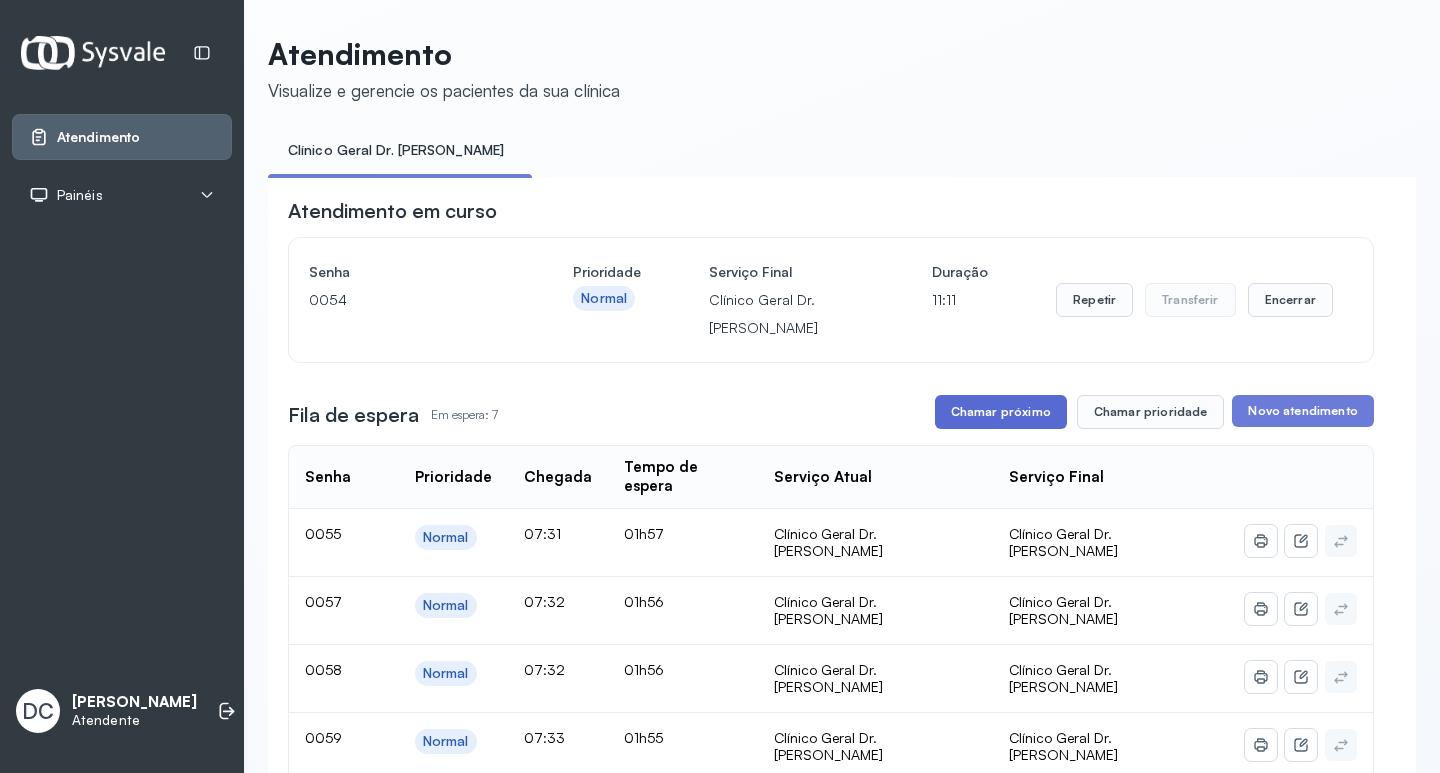 click on "Chamar próximo" at bounding box center [1001, 412] 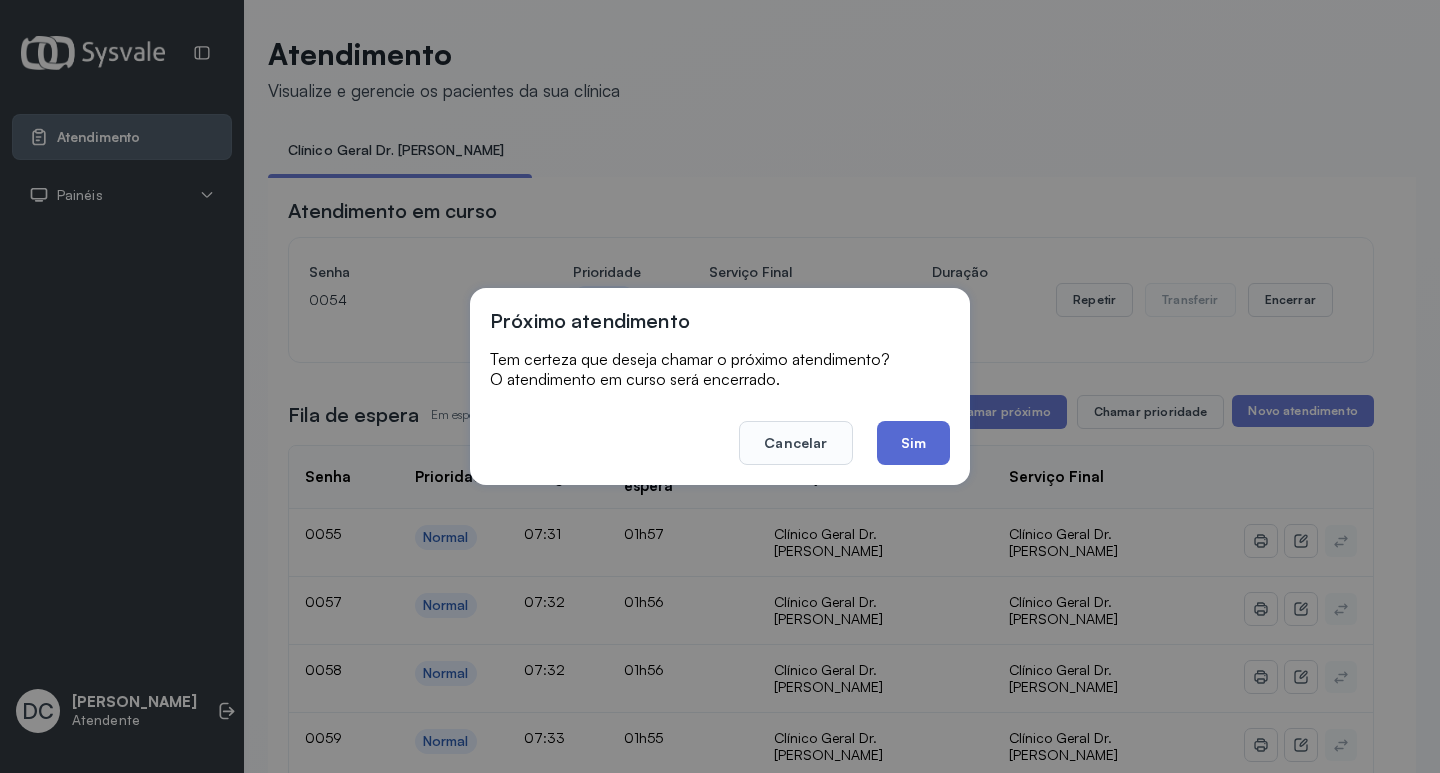 click on "Sim" 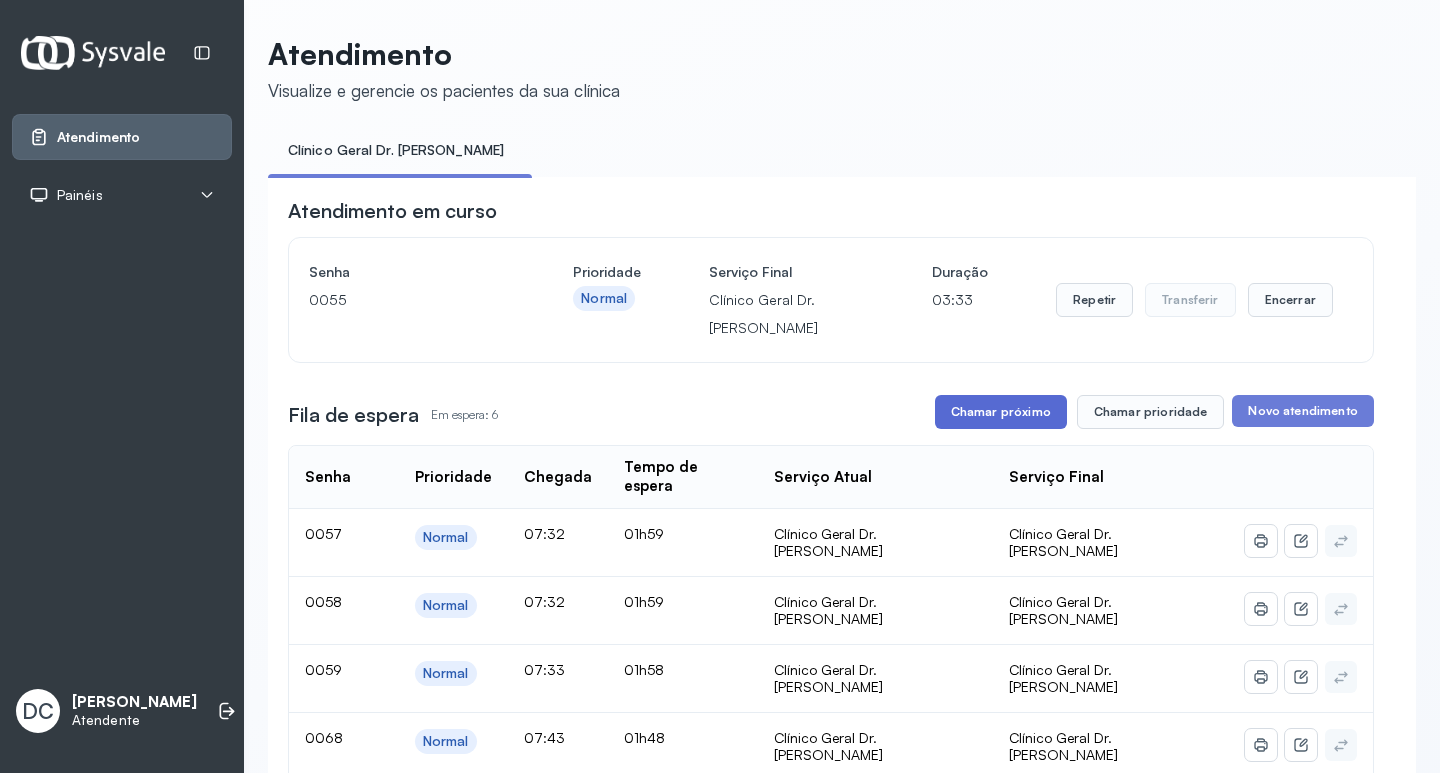 click on "Chamar próximo" at bounding box center [1001, 412] 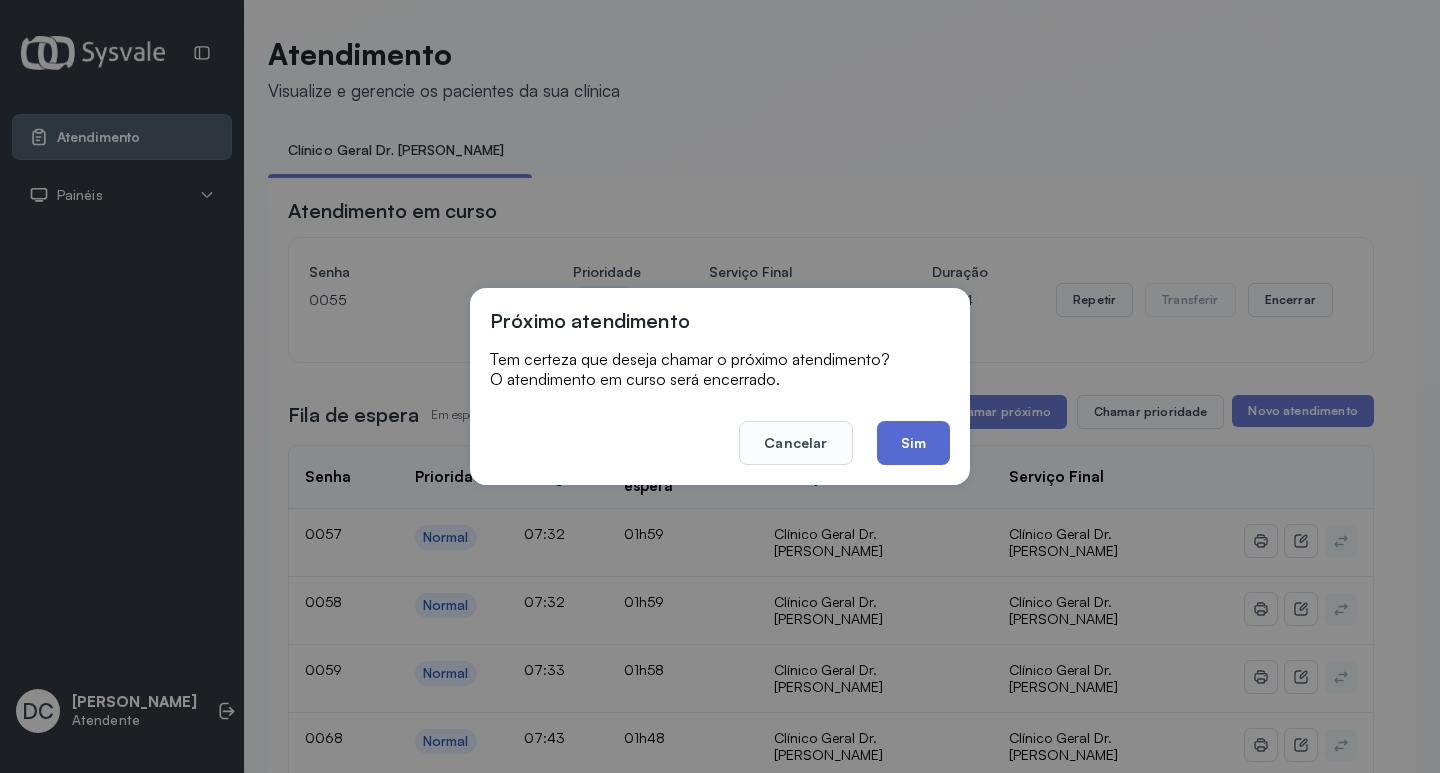 click on "Sim" 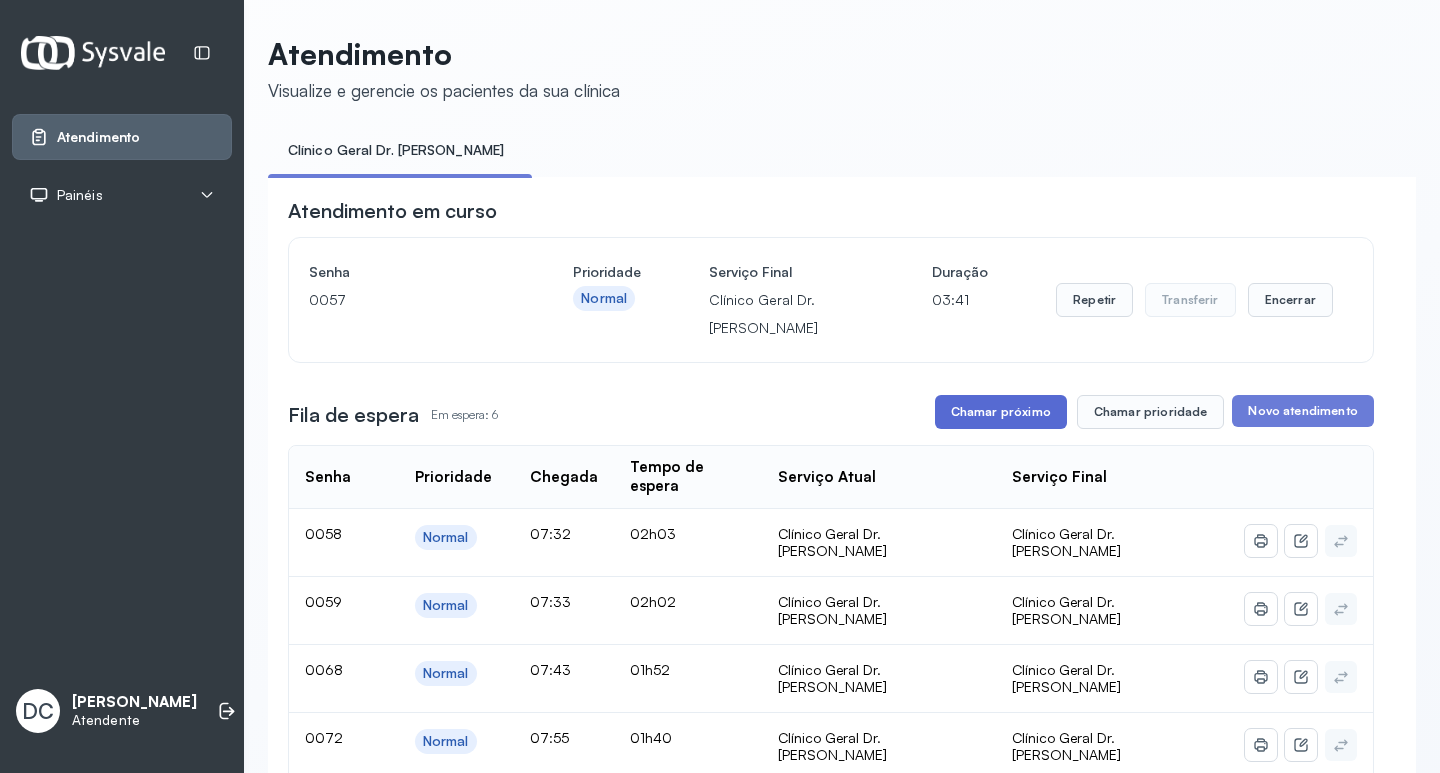 click on "Chamar próximo" at bounding box center [1001, 412] 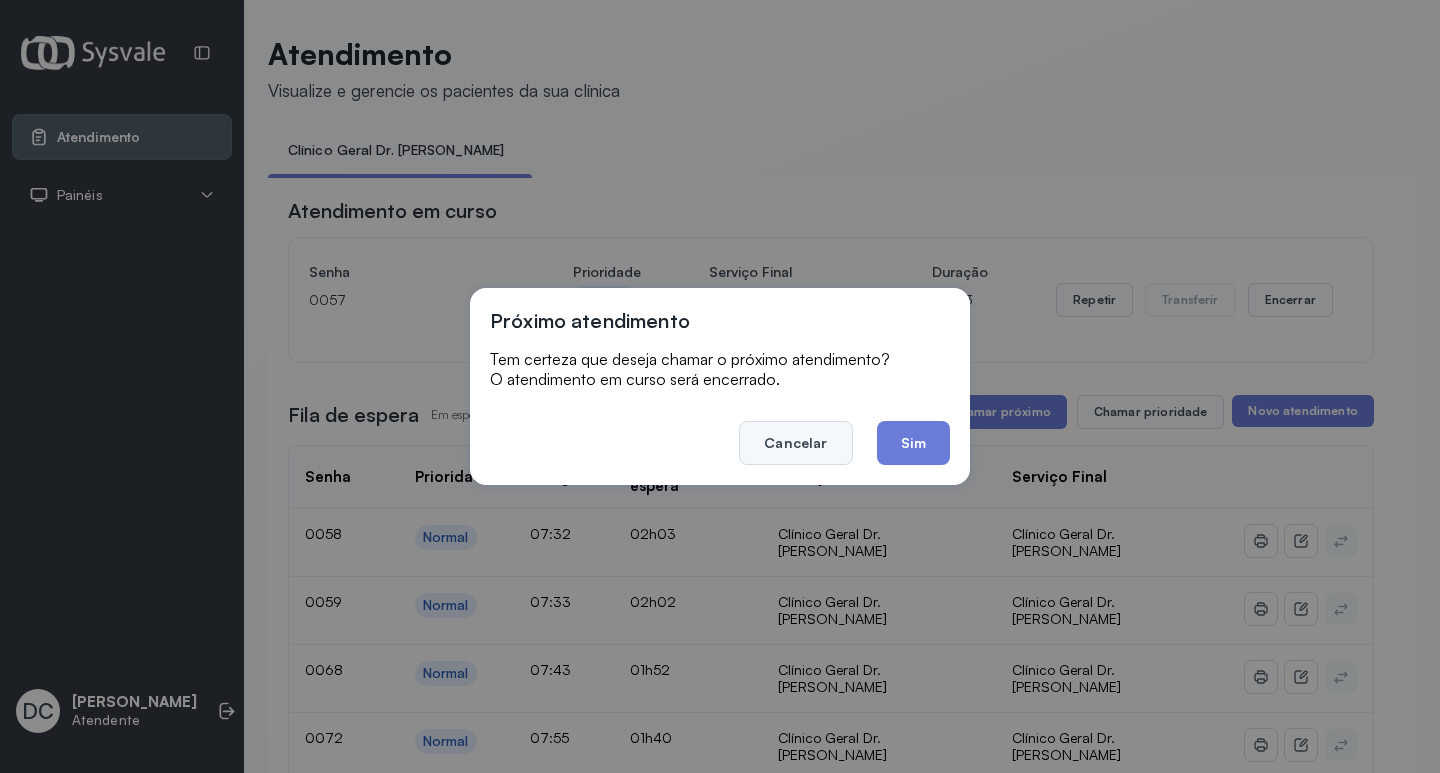 click on "Cancelar" 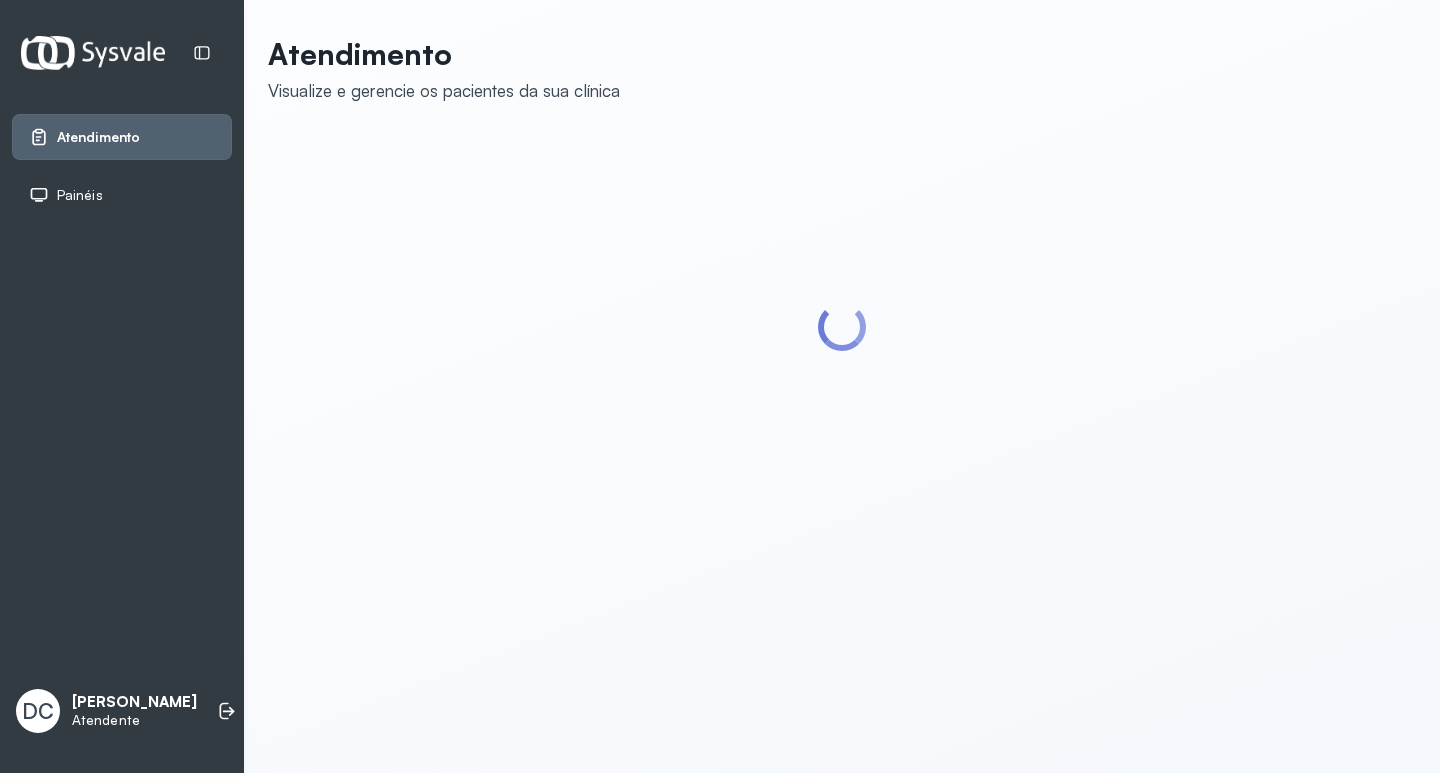 scroll, scrollTop: 0, scrollLeft: 0, axis: both 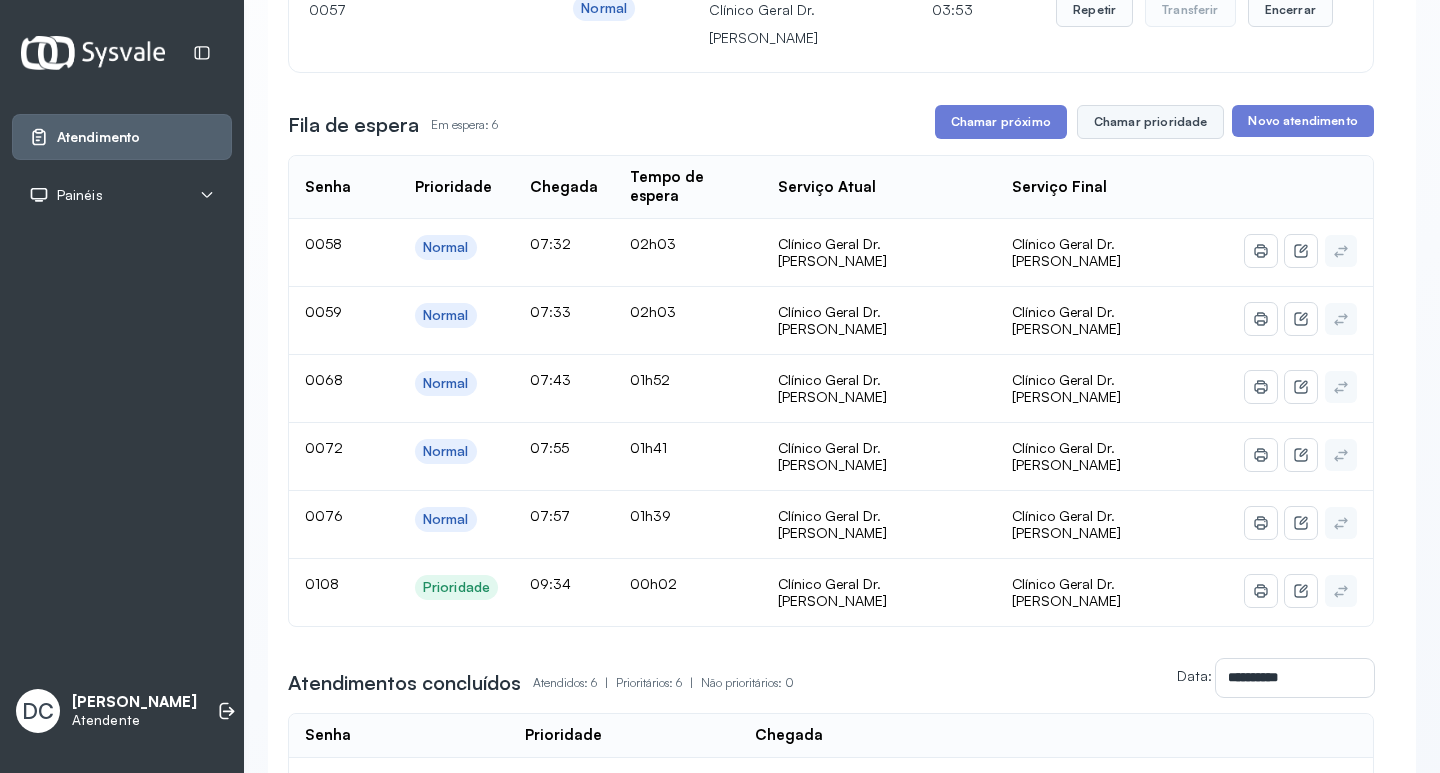 click on "Chamar prioridade" at bounding box center [1151, 122] 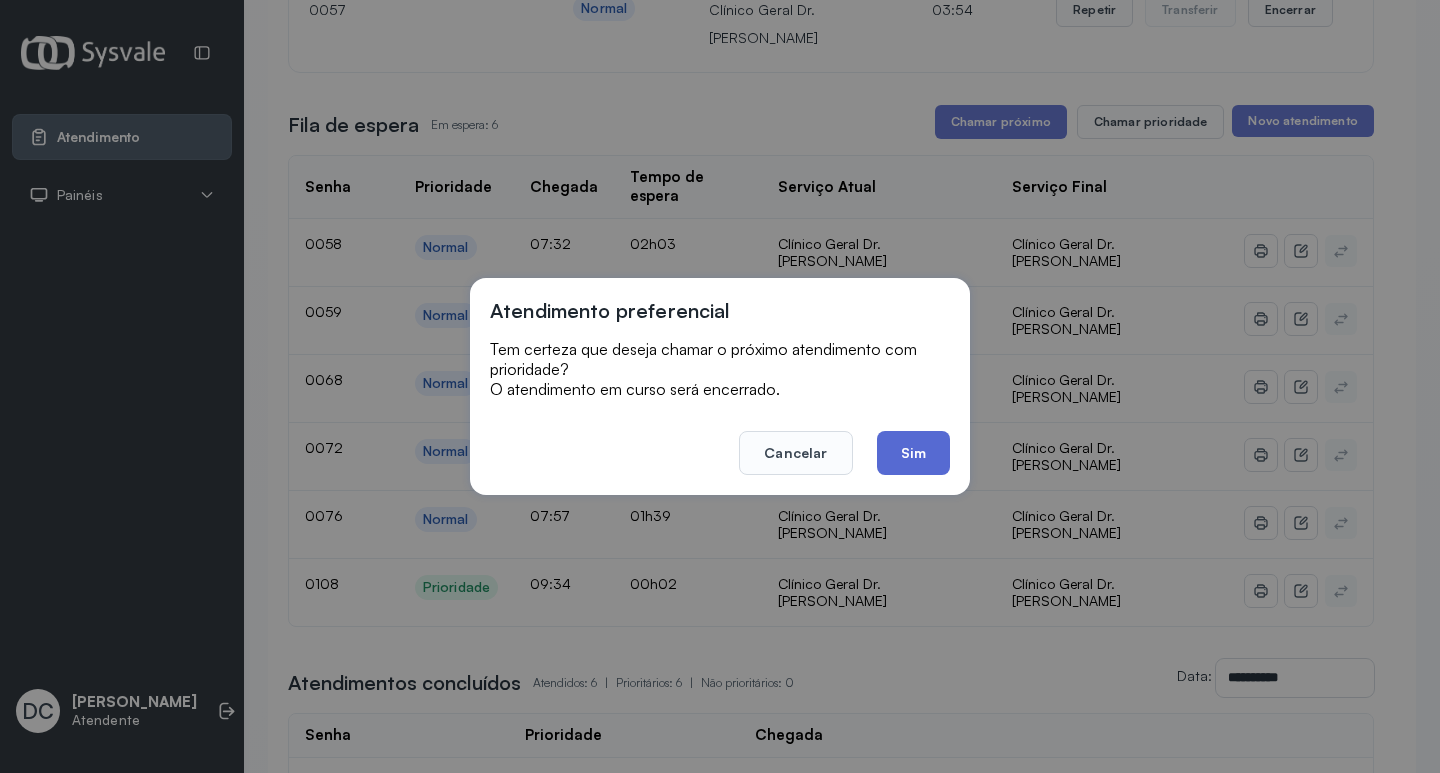 click on "Sim" 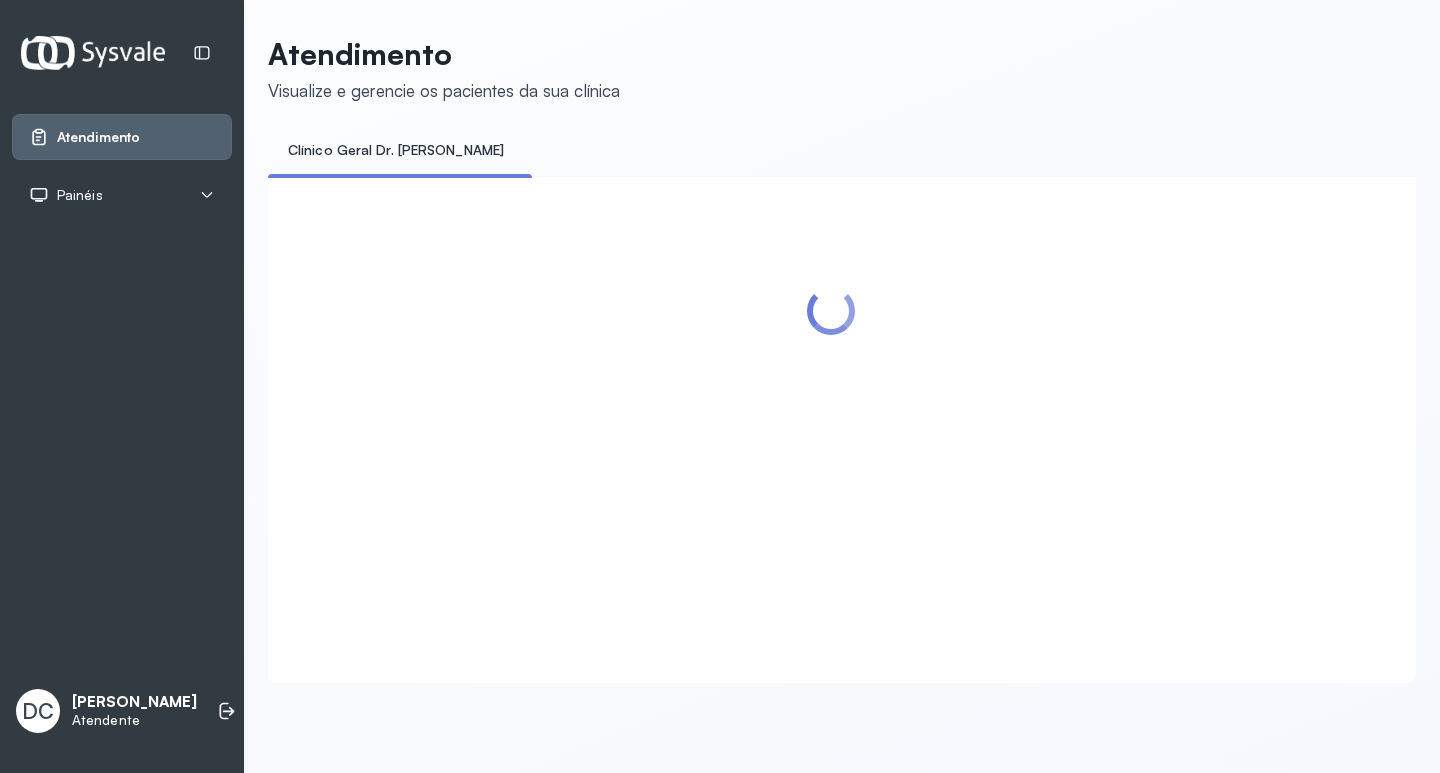 scroll, scrollTop: 0, scrollLeft: 0, axis: both 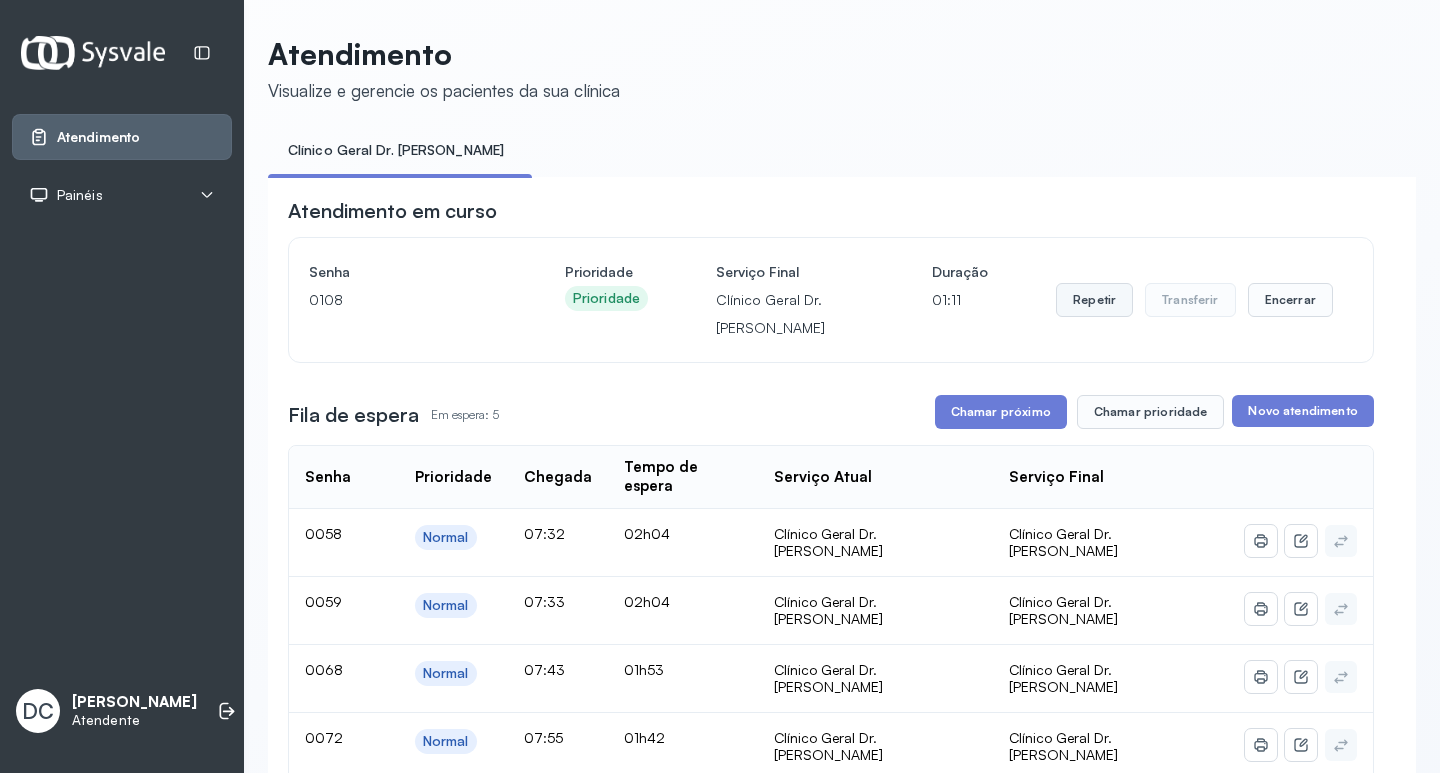 click on "Repetir" at bounding box center (1094, 300) 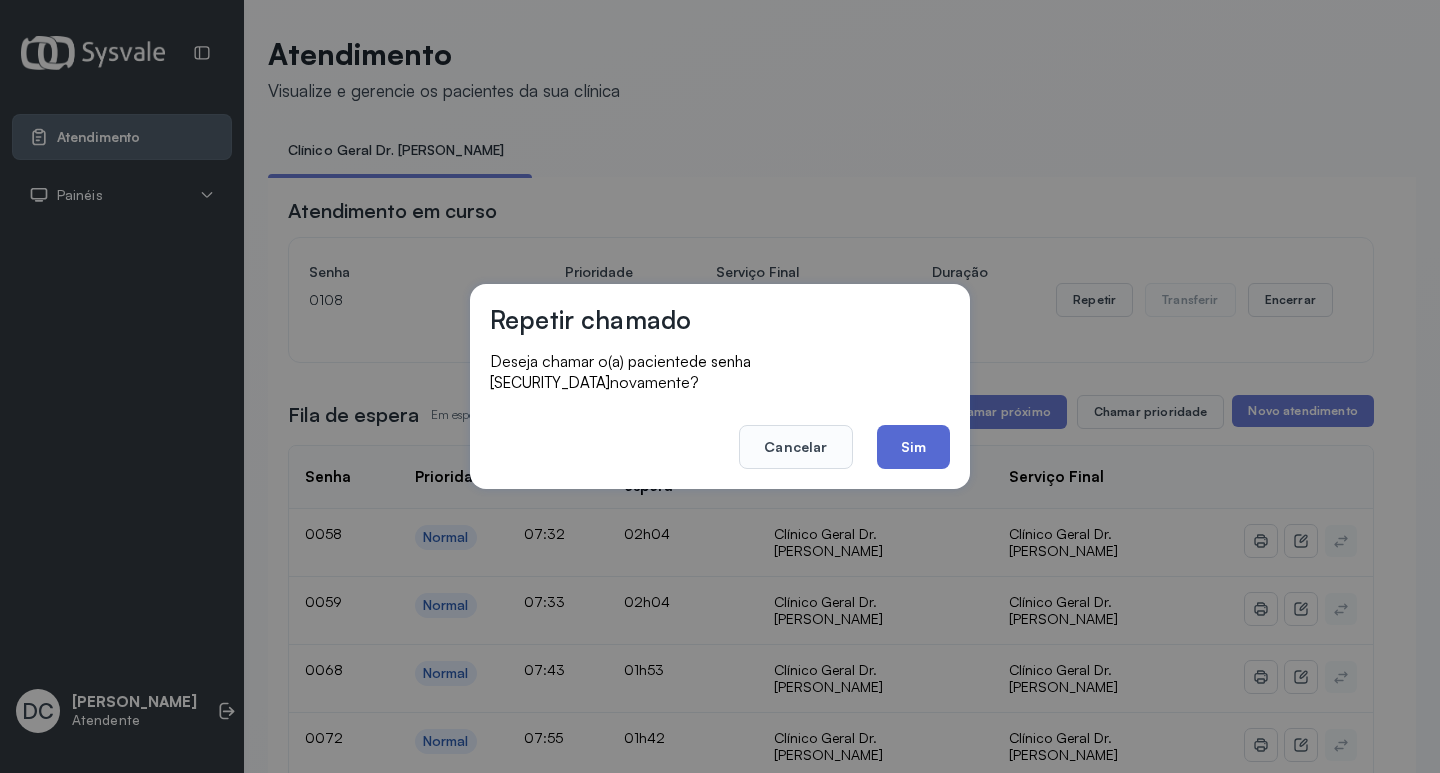 click on "Sim" 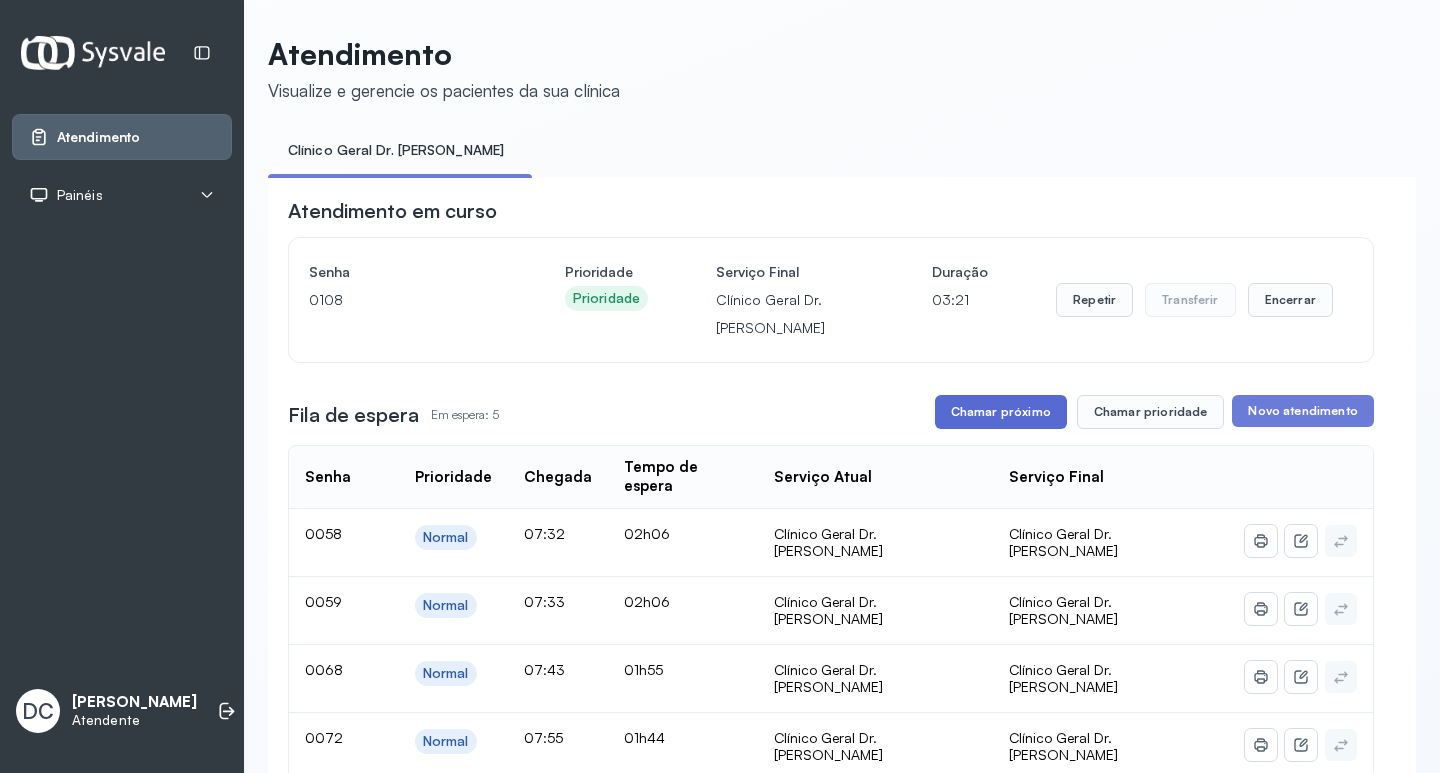 click on "Chamar próximo" at bounding box center (1001, 412) 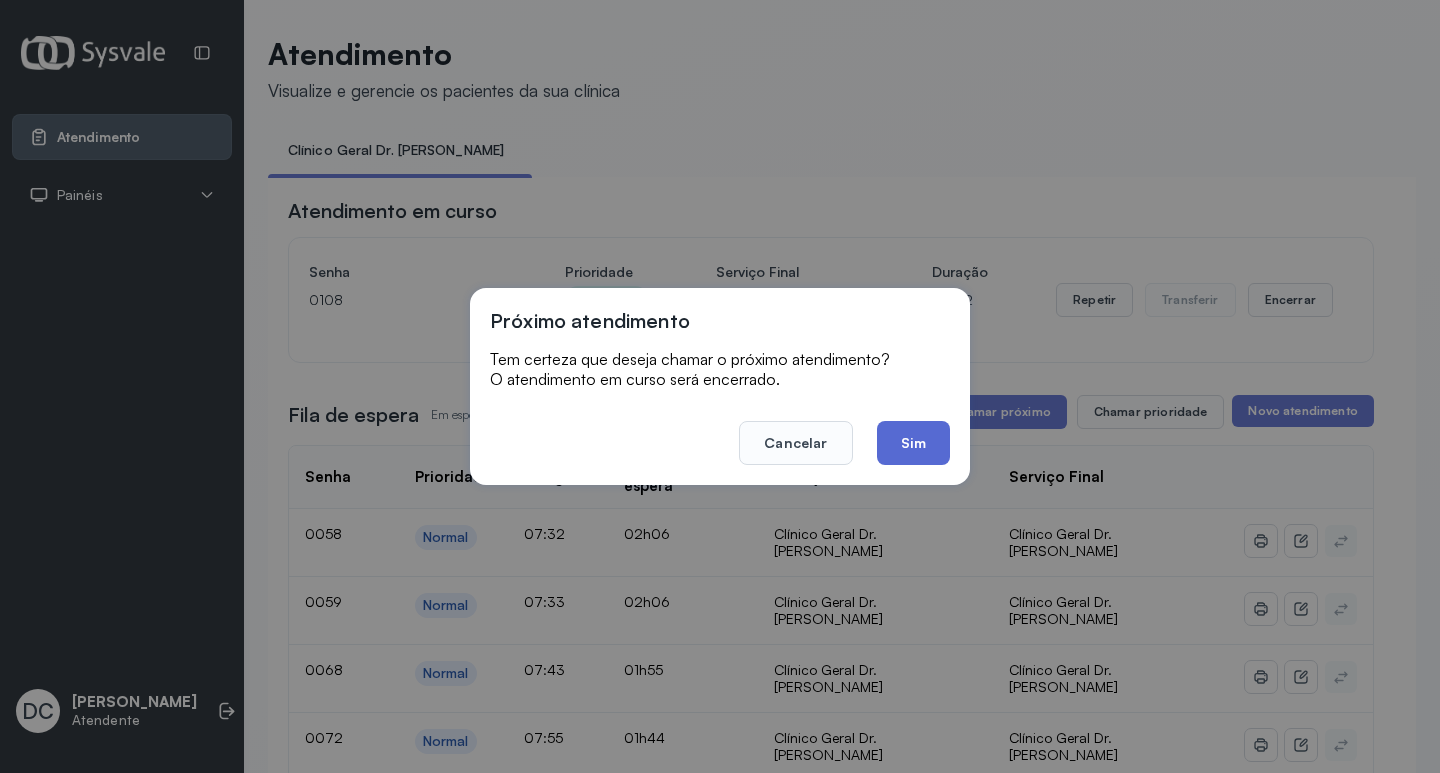 click on "Sim" 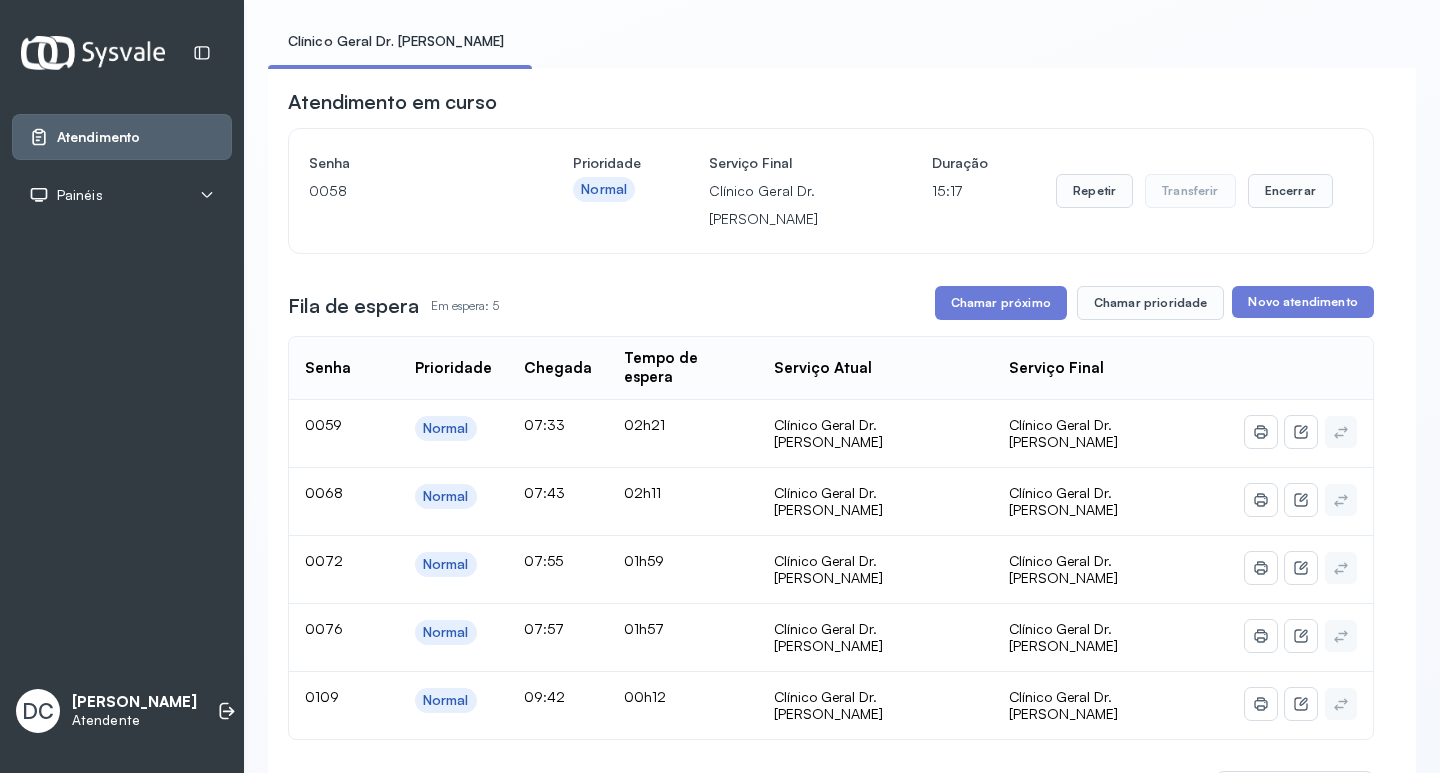 scroll, scrollTop: 100, scrollLeft: 0, axis: vertical 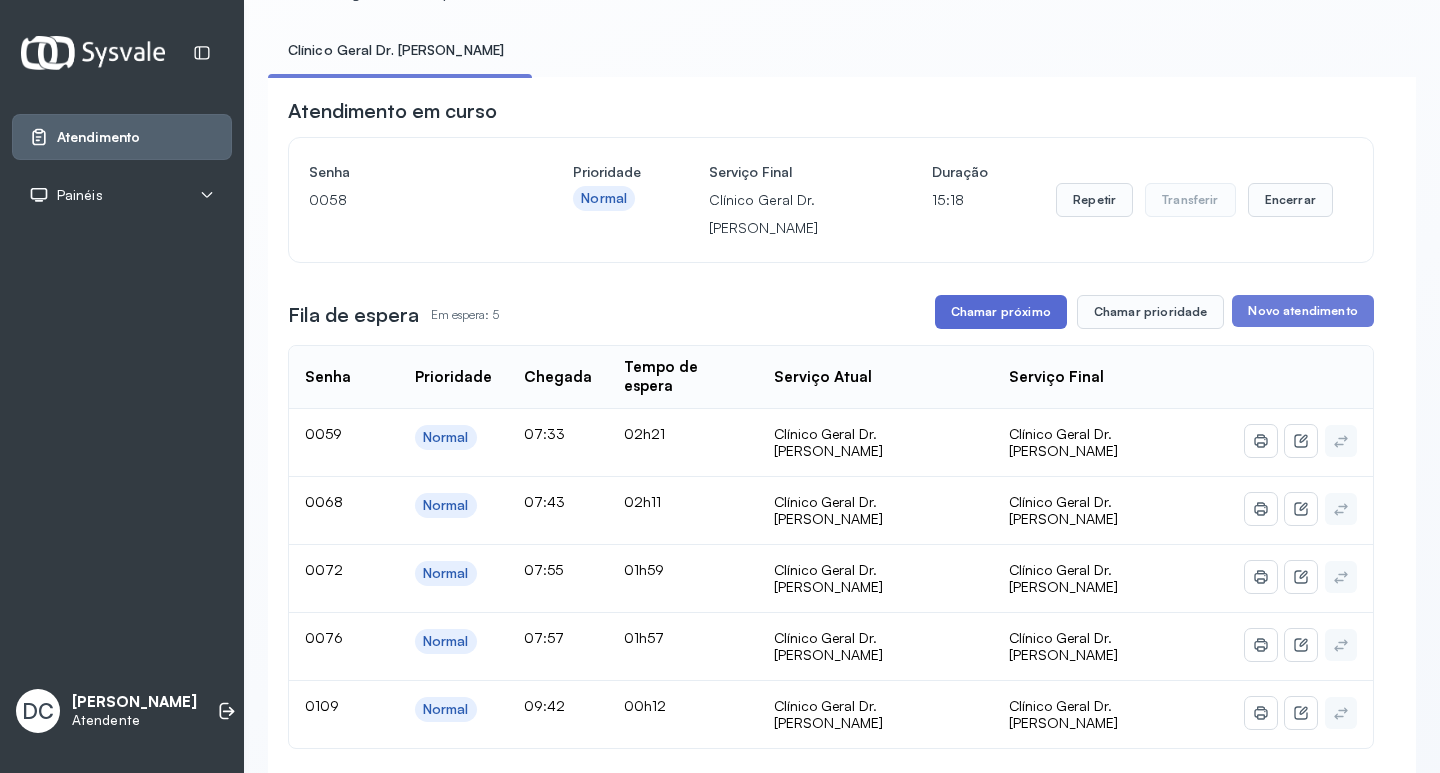 click on "Chamar próximo" at bounding box center [1001, 312] 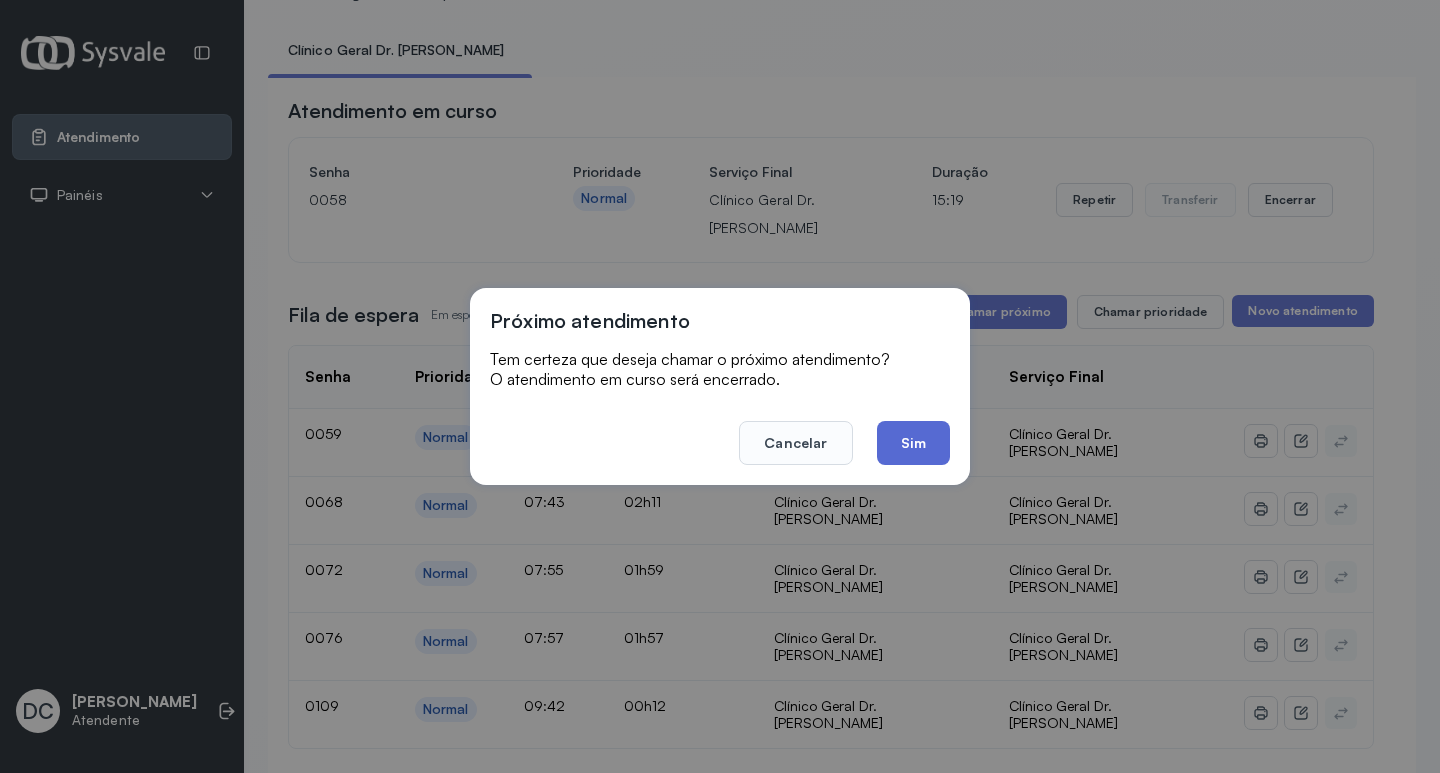 click on "Sim" 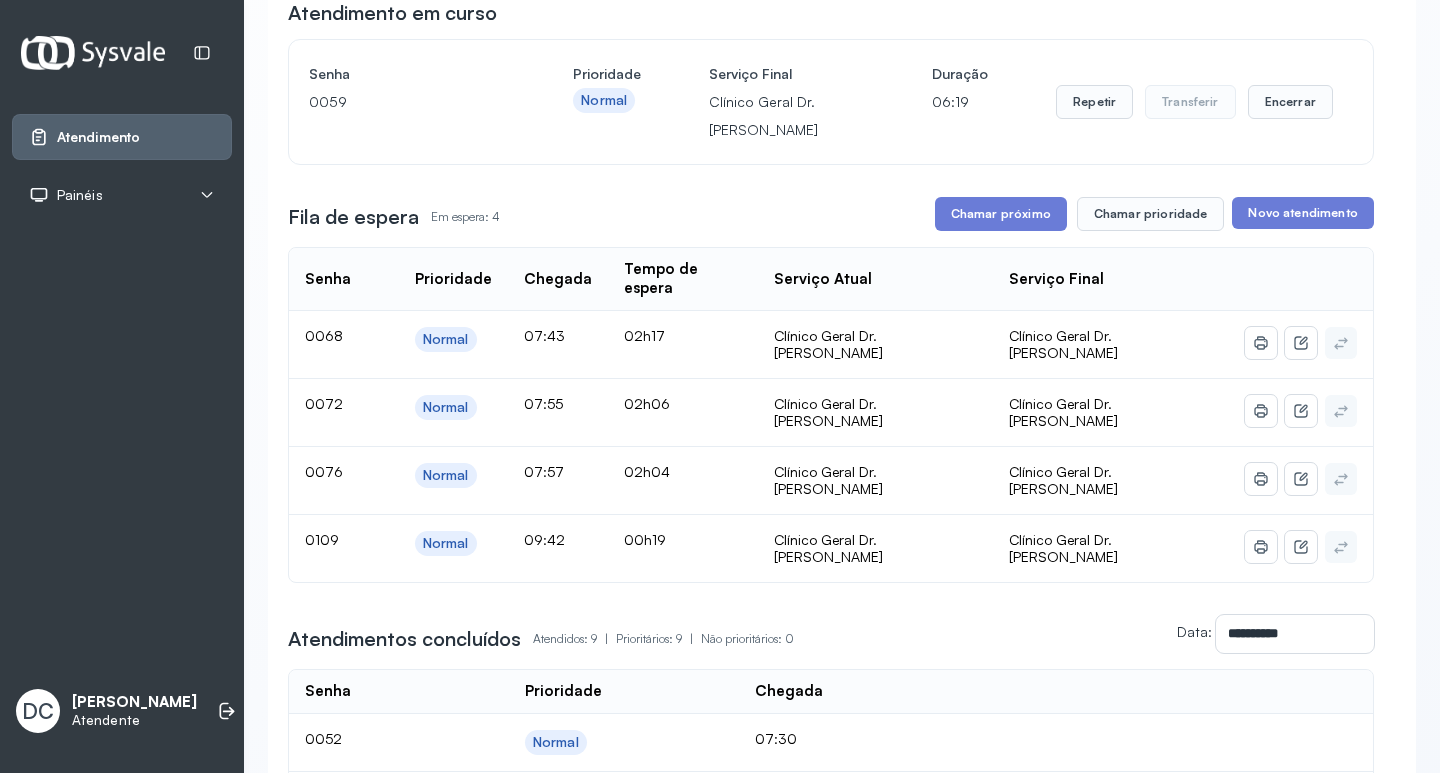scroll, scrollTop: 200, scrollLeft: 0, axis: vertical 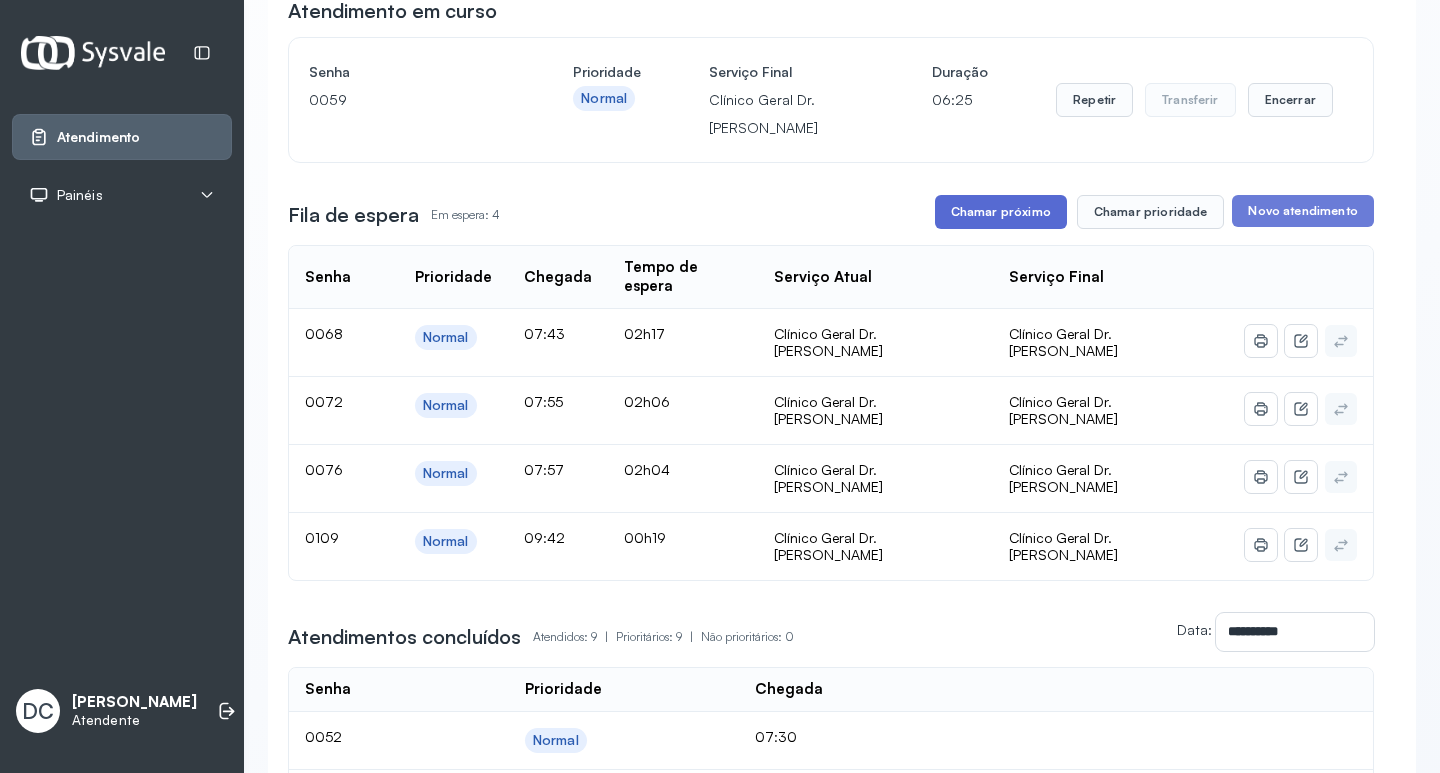 click on "Chamar próximo" at bounding box center [1001, 212] 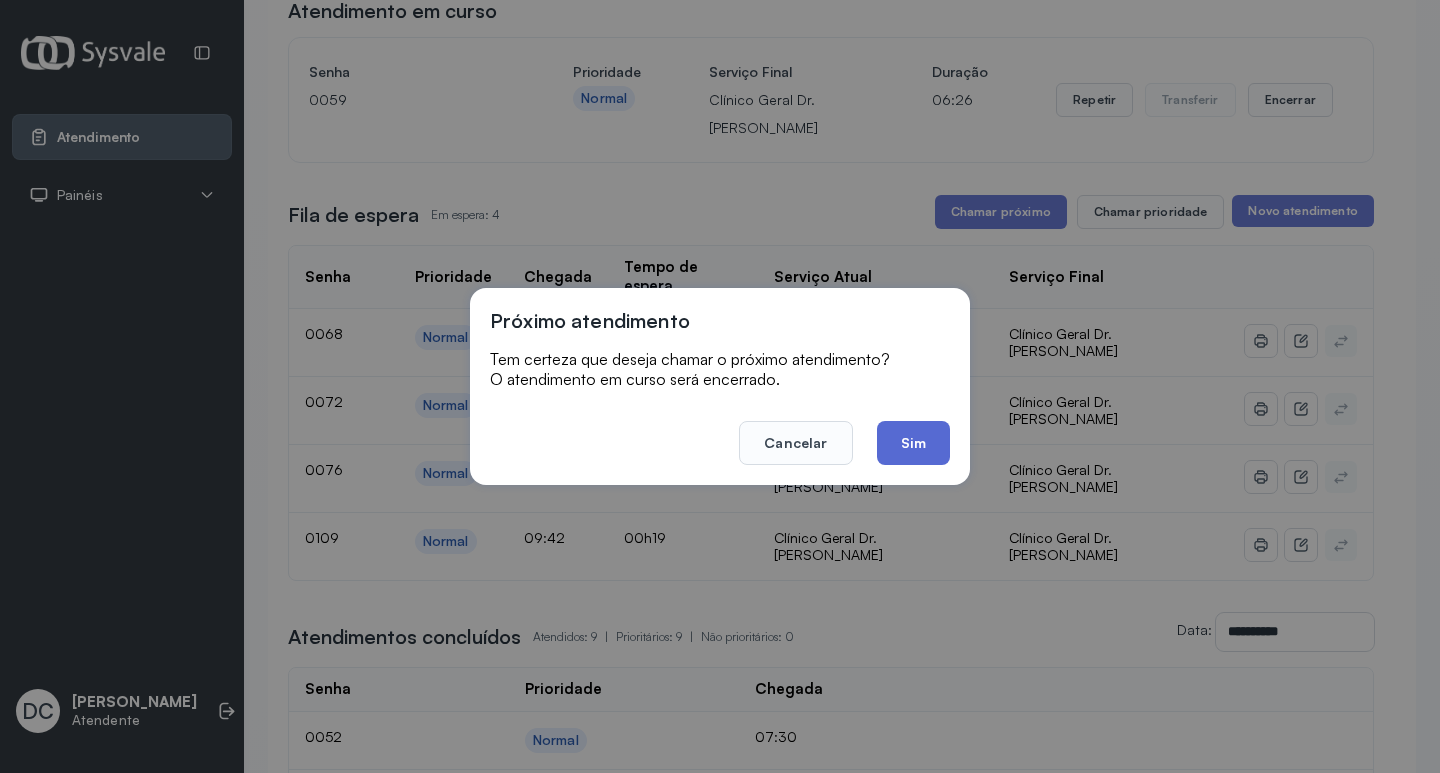 click on "Sim" 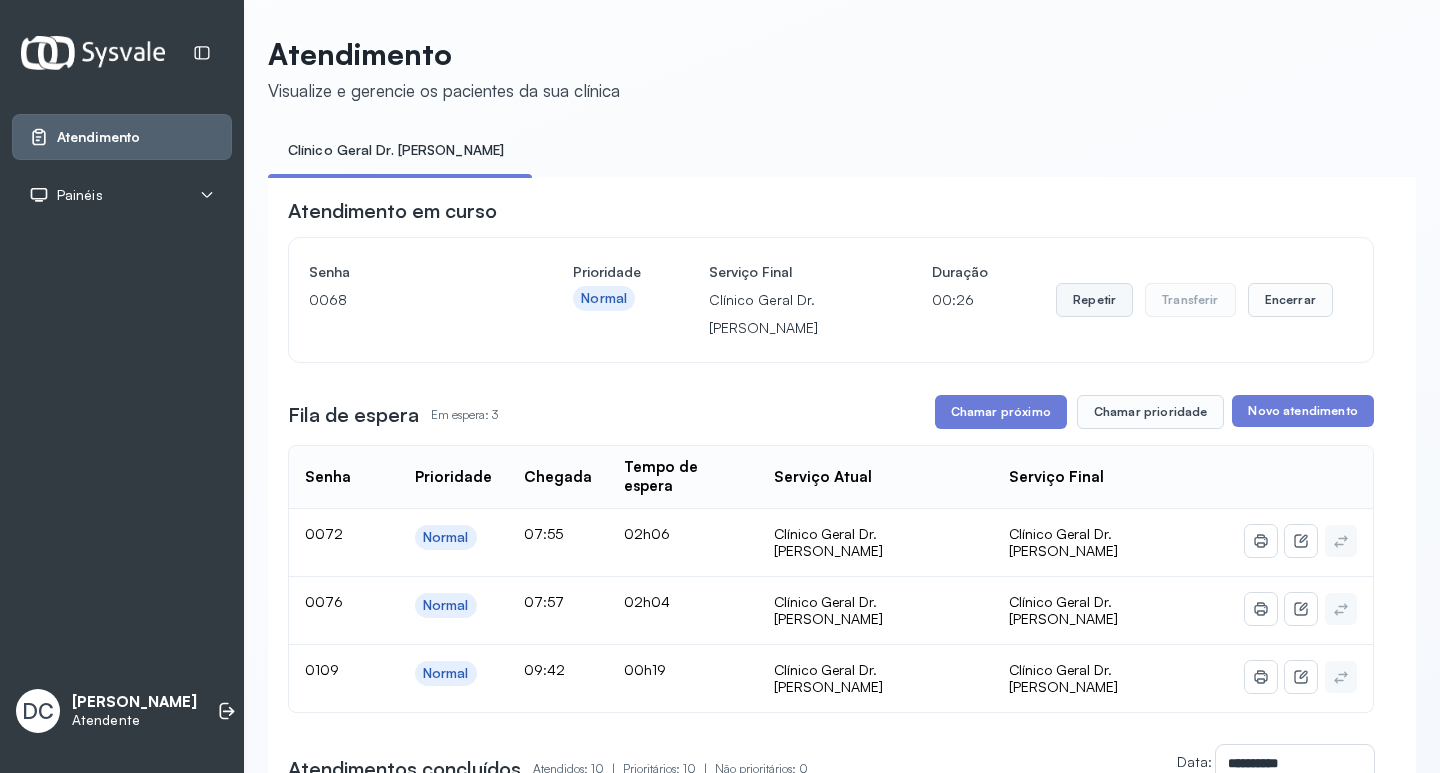 click on "Repetir" at bounding box center [1094, 300] 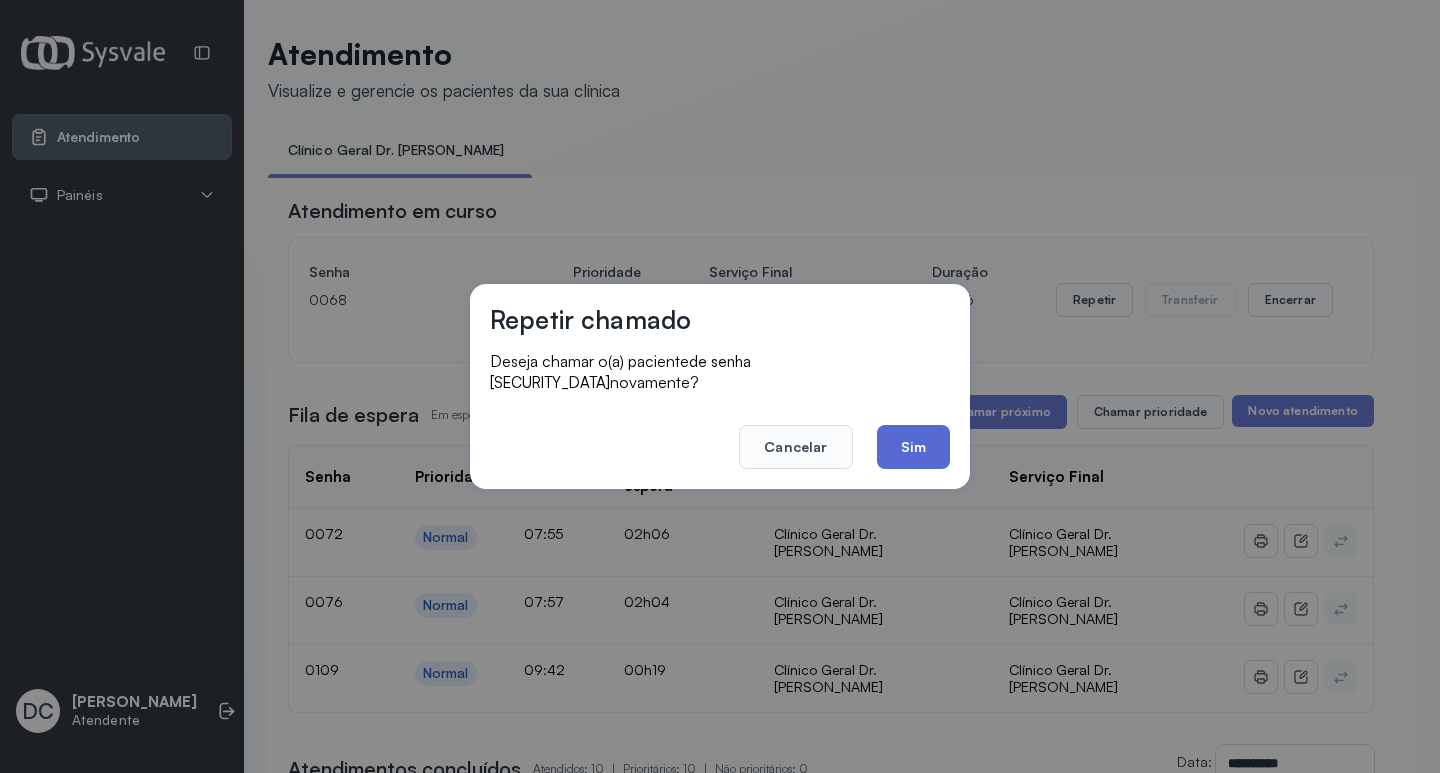 click on "Sim" 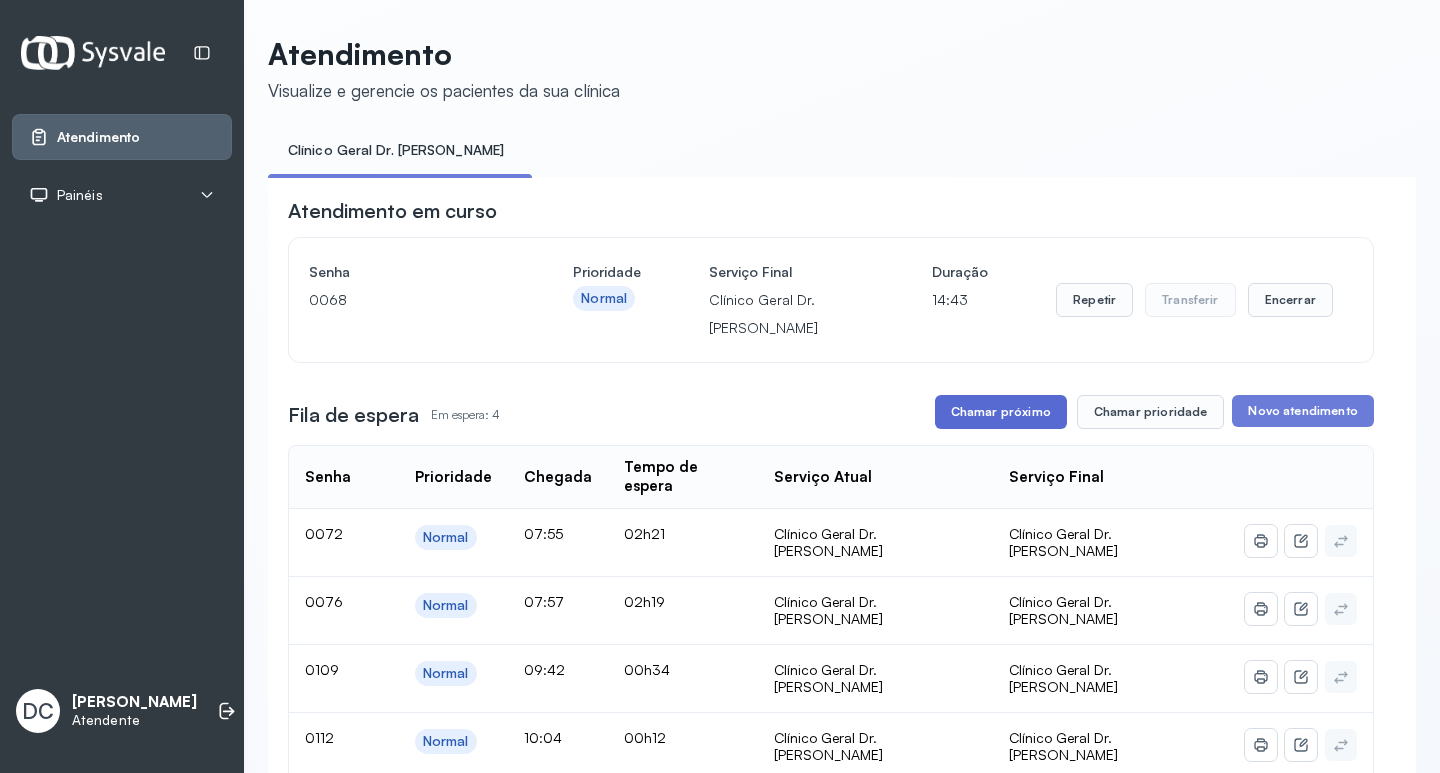 click on "Chamar próximo" at bounding box center (1001, 412) 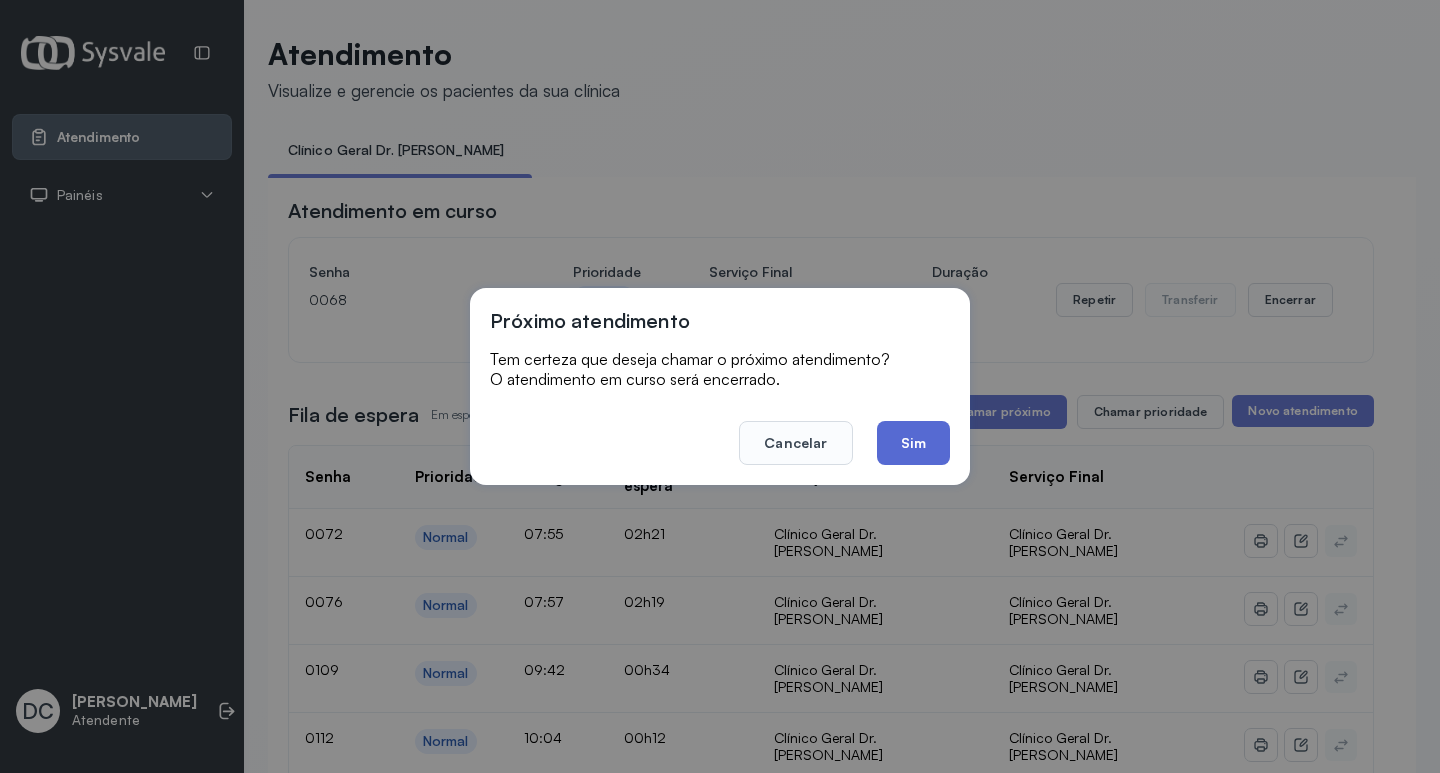 click on "Sim" 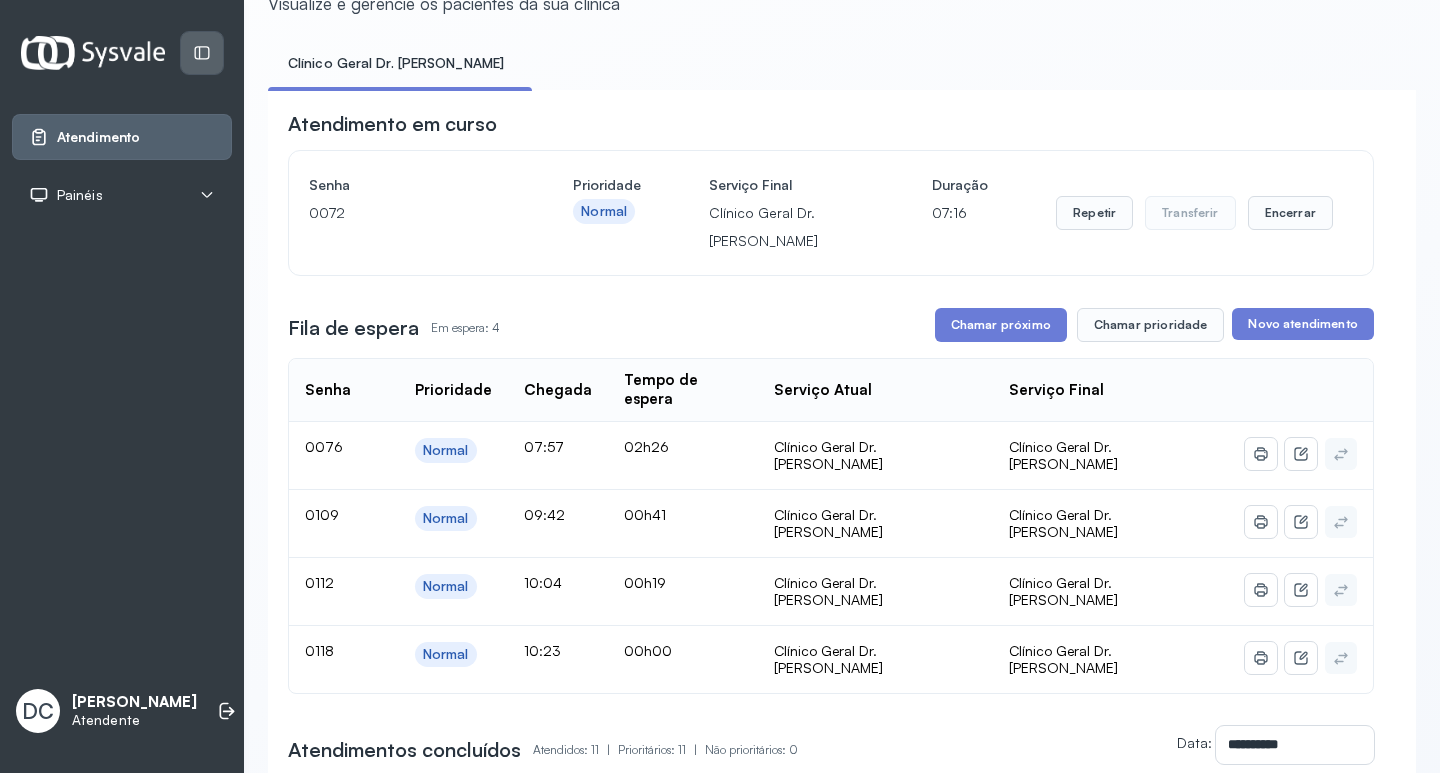 scroll, scrollTop: 0, scrollLeft: 0, axis: both 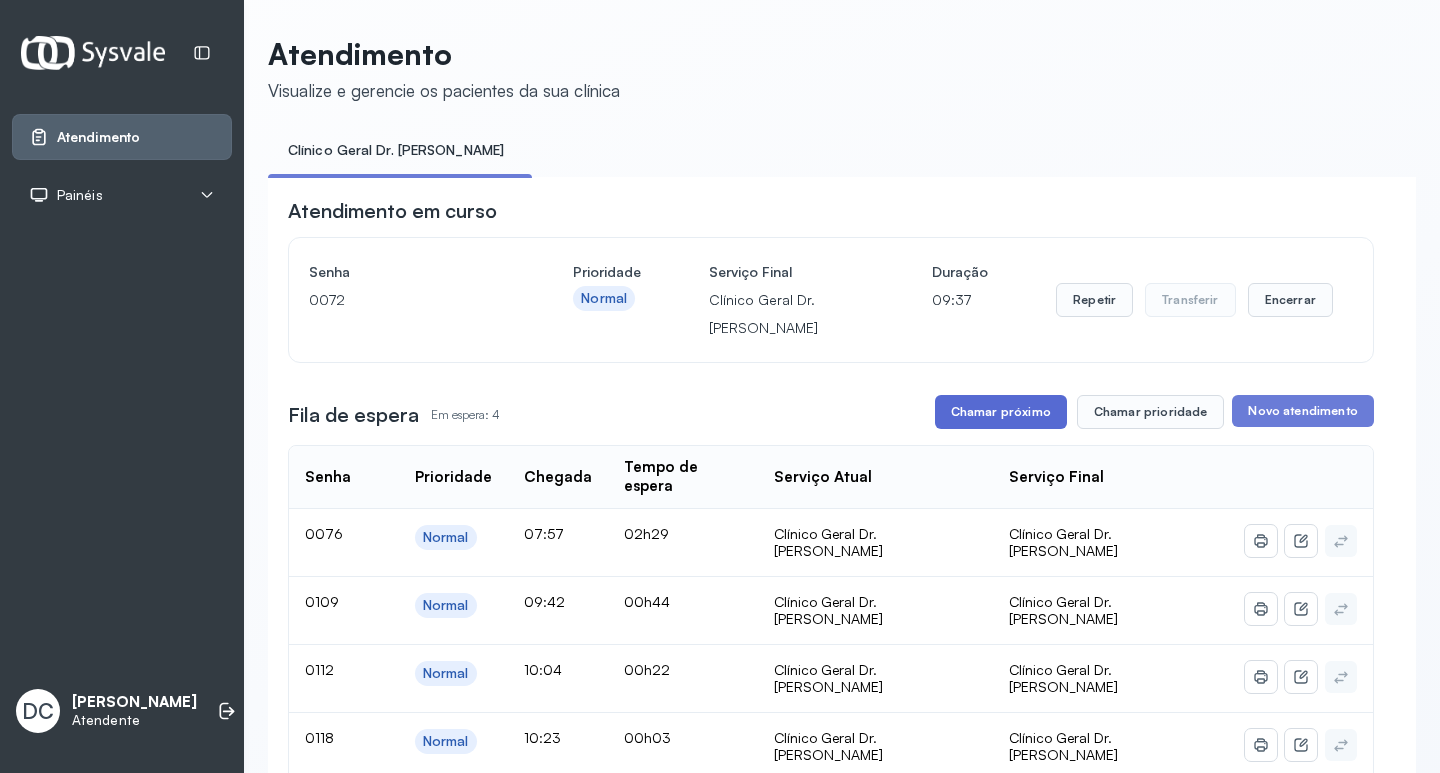 click on "Chamar próximo" at bounding box center [1001, 412] 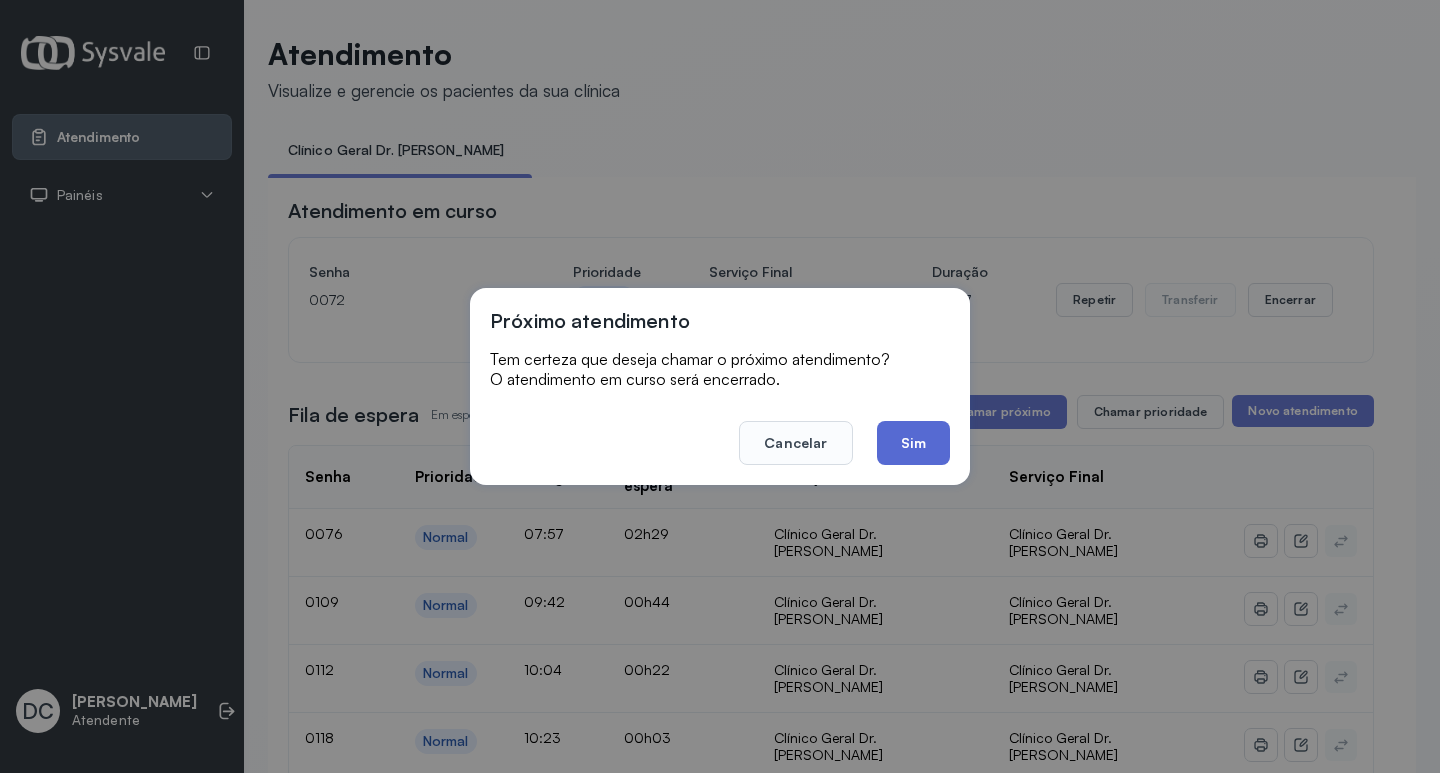 click on "Sim" 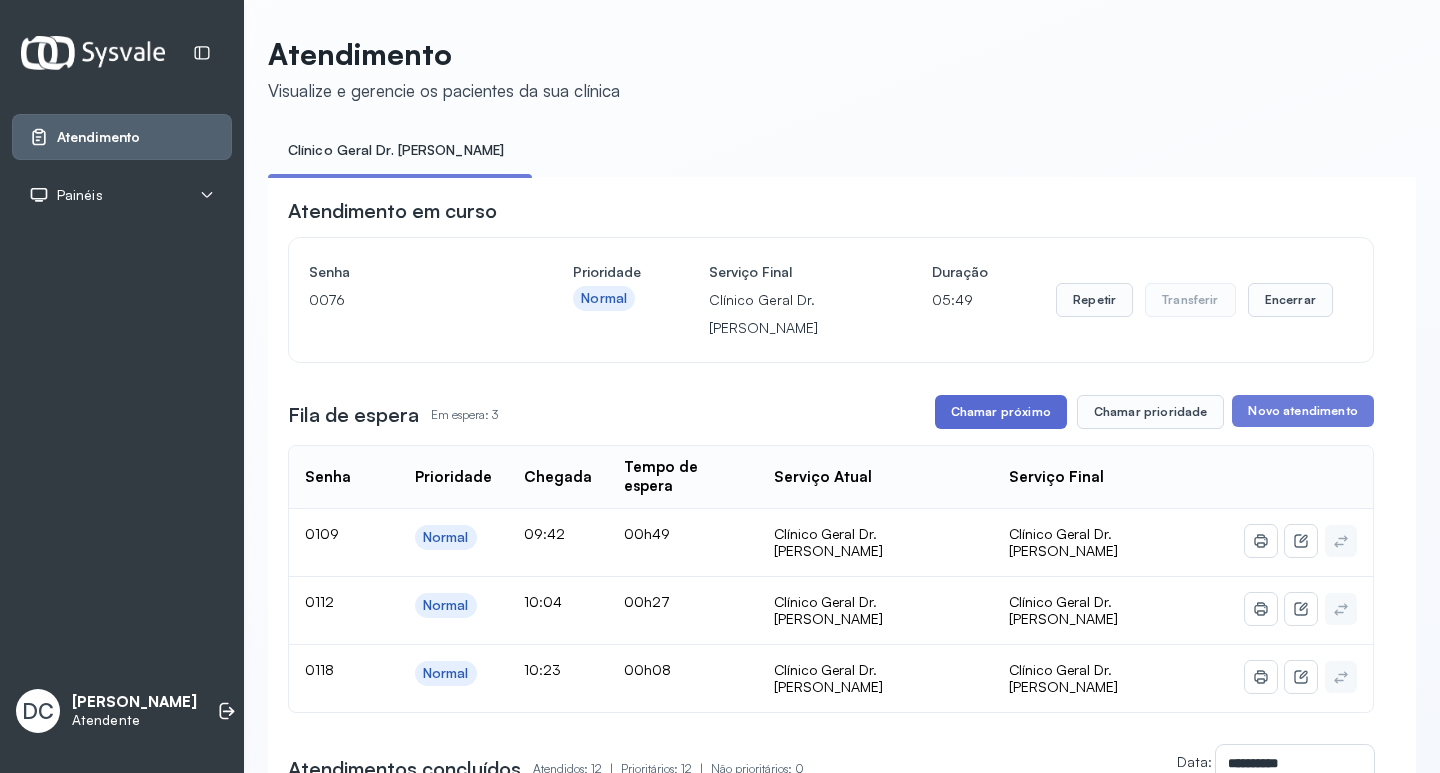 click on "Chamar próximo" at bounding box center (1001, 412) 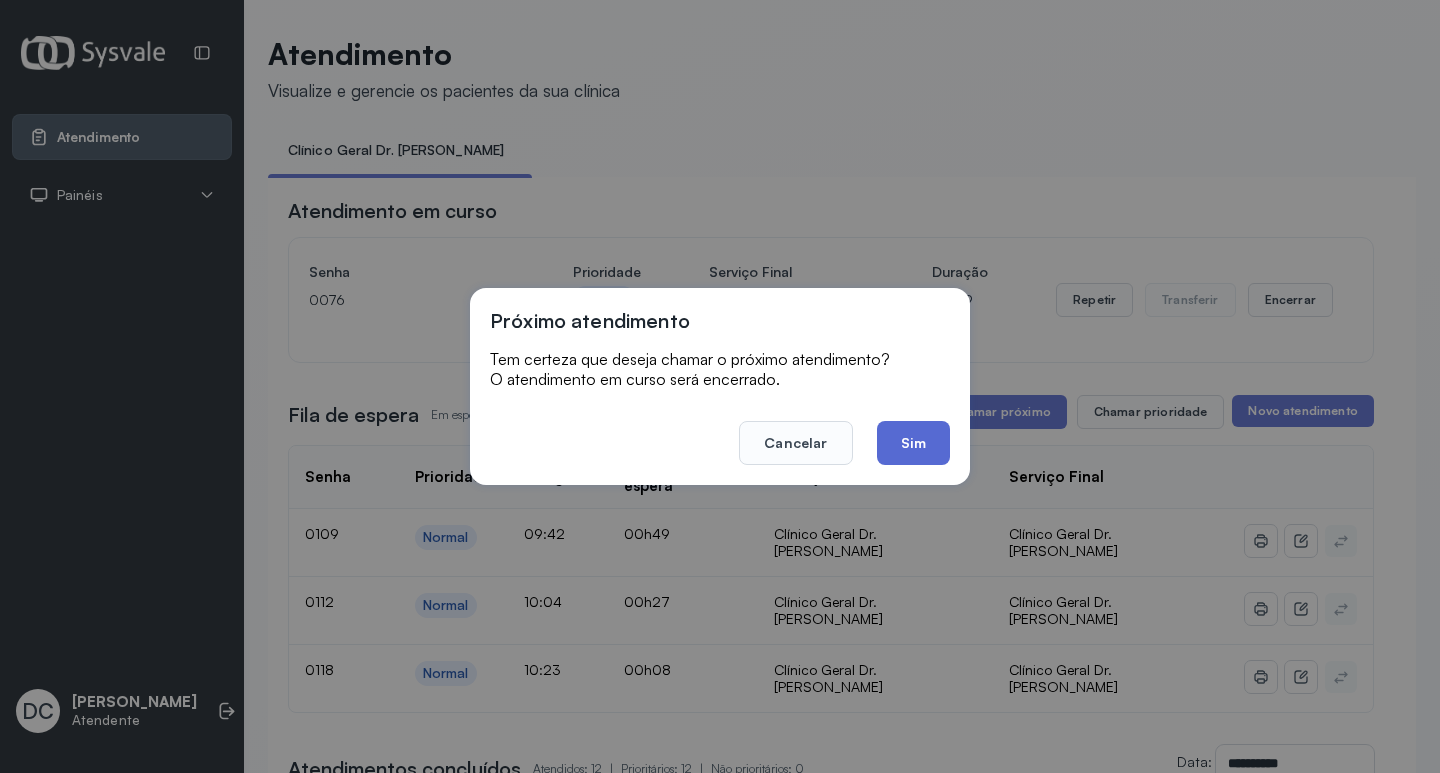 click on "Sim" 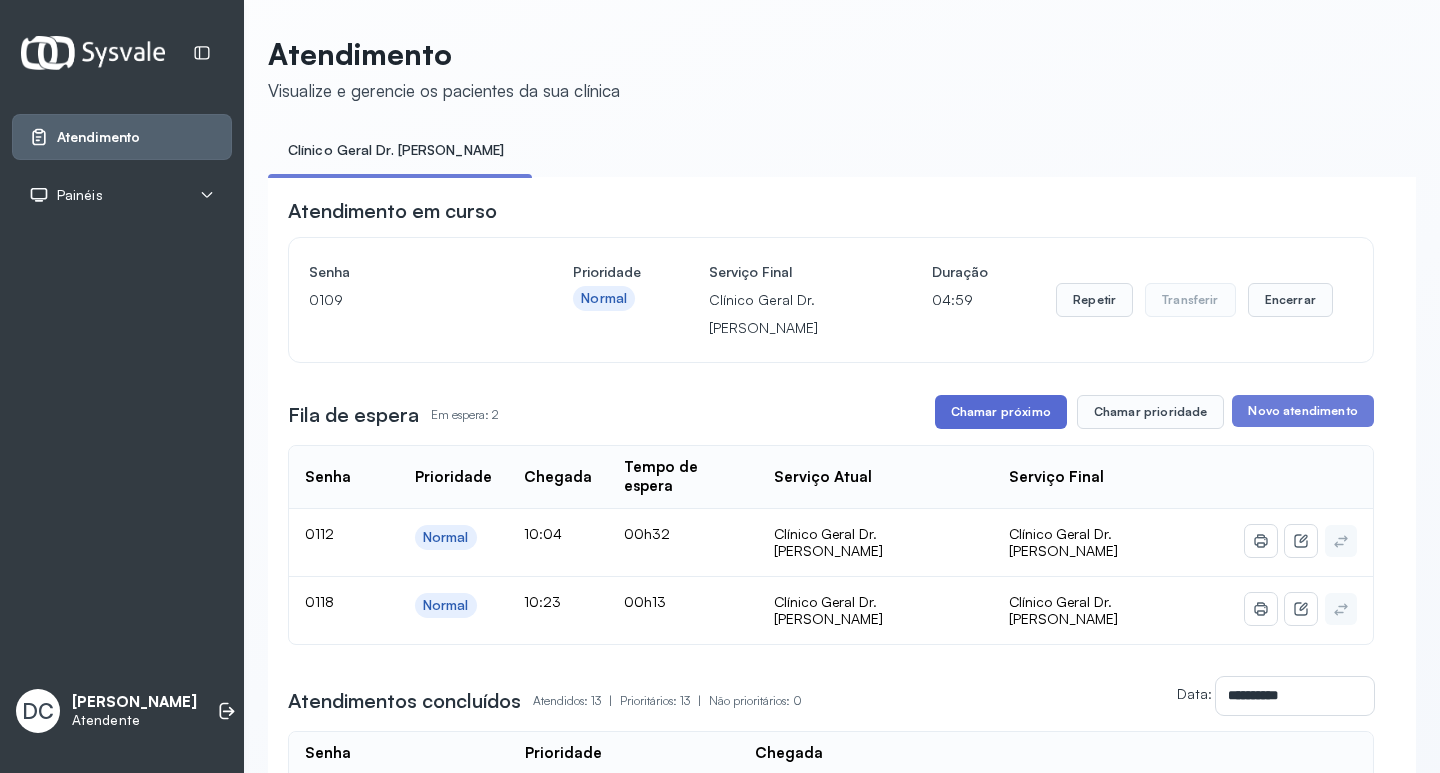 click on "Chamar próximo" at bounding box center (1001, 412) 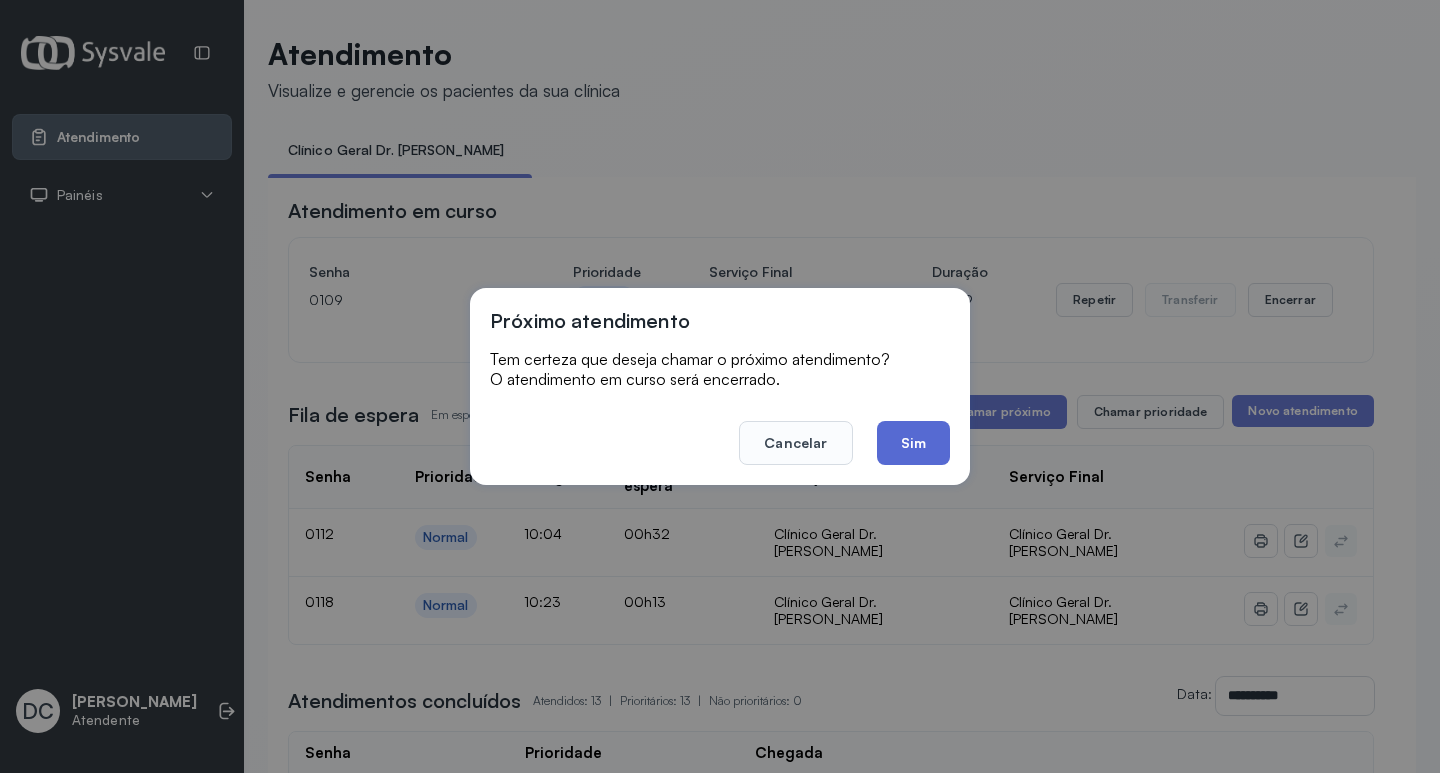 click on "Sim" 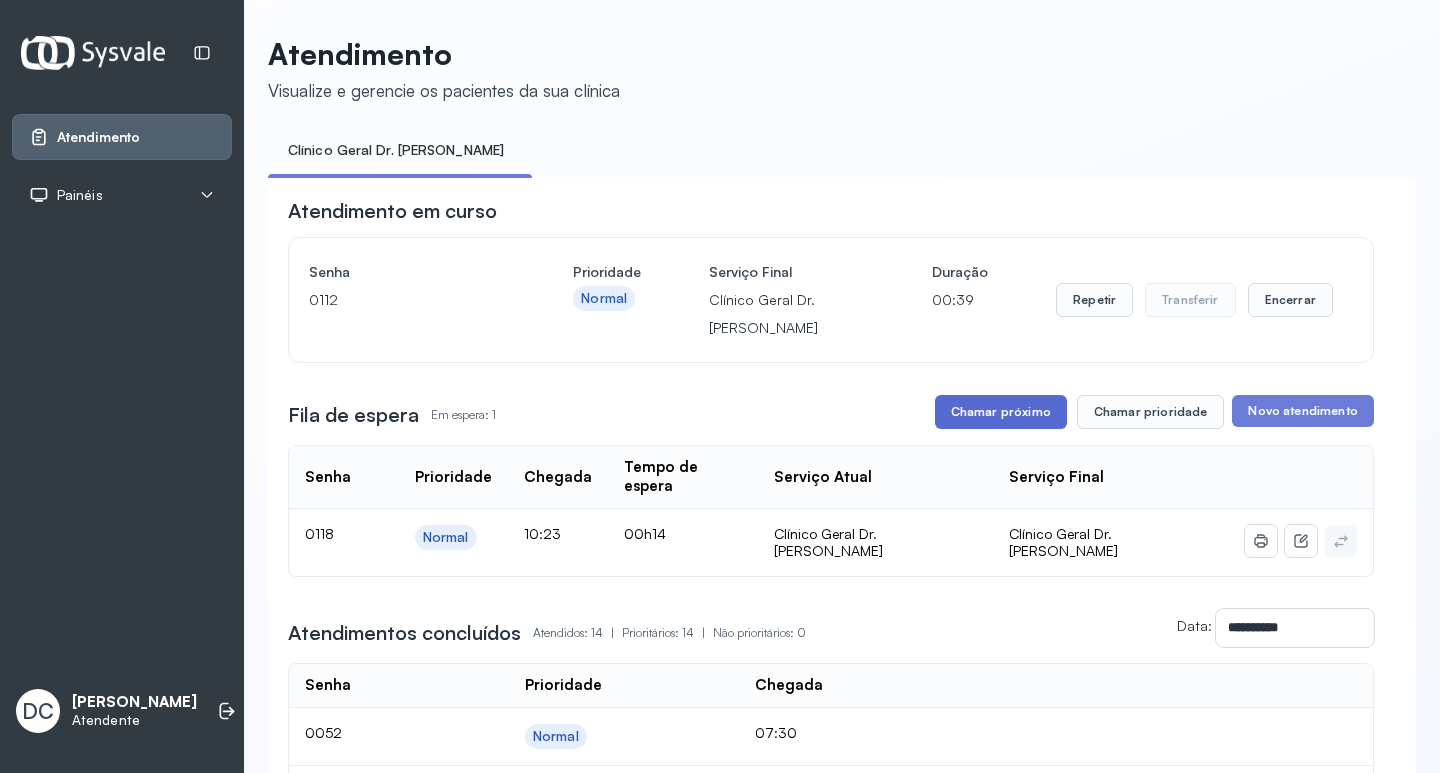 click on "Chamar próximo" at bounding box center (1001, 412) 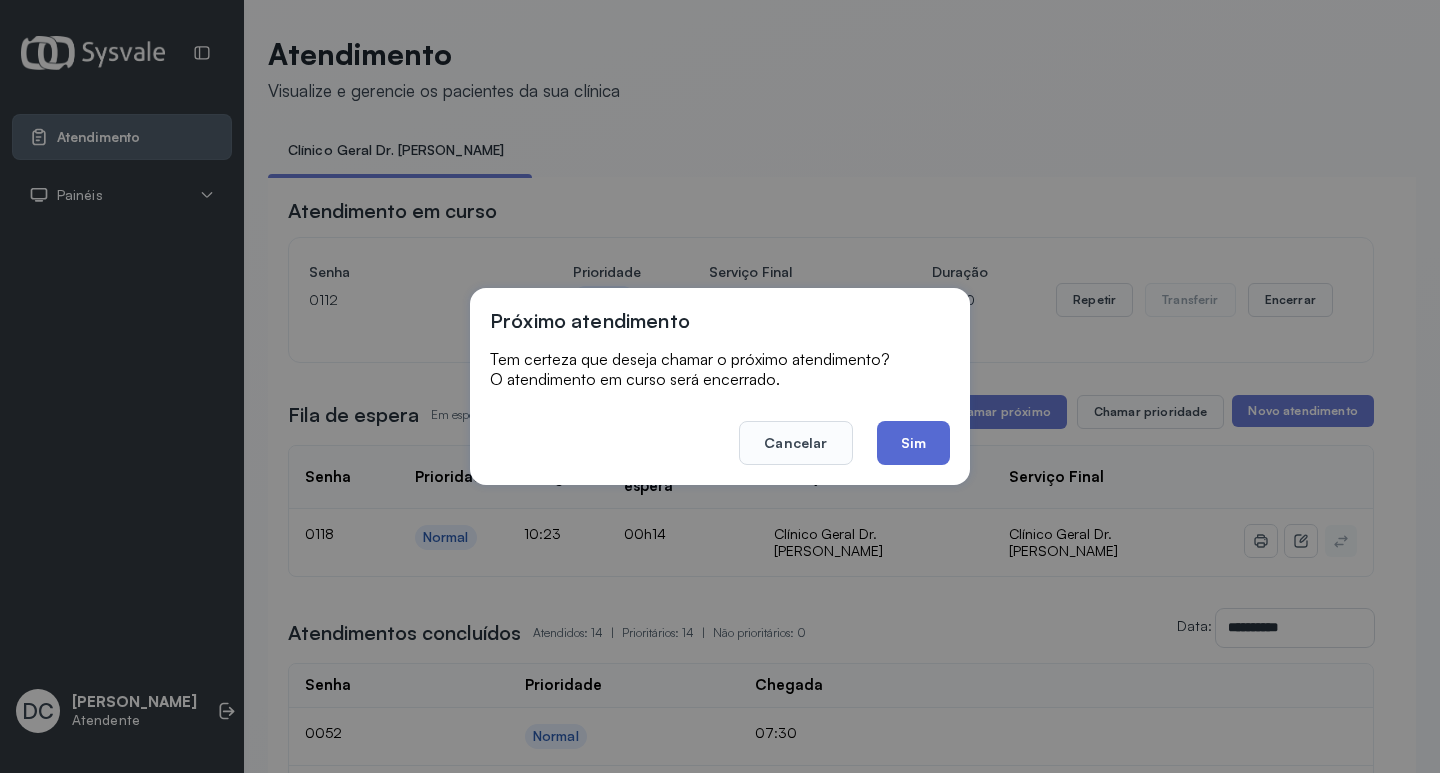 click on "Sim" 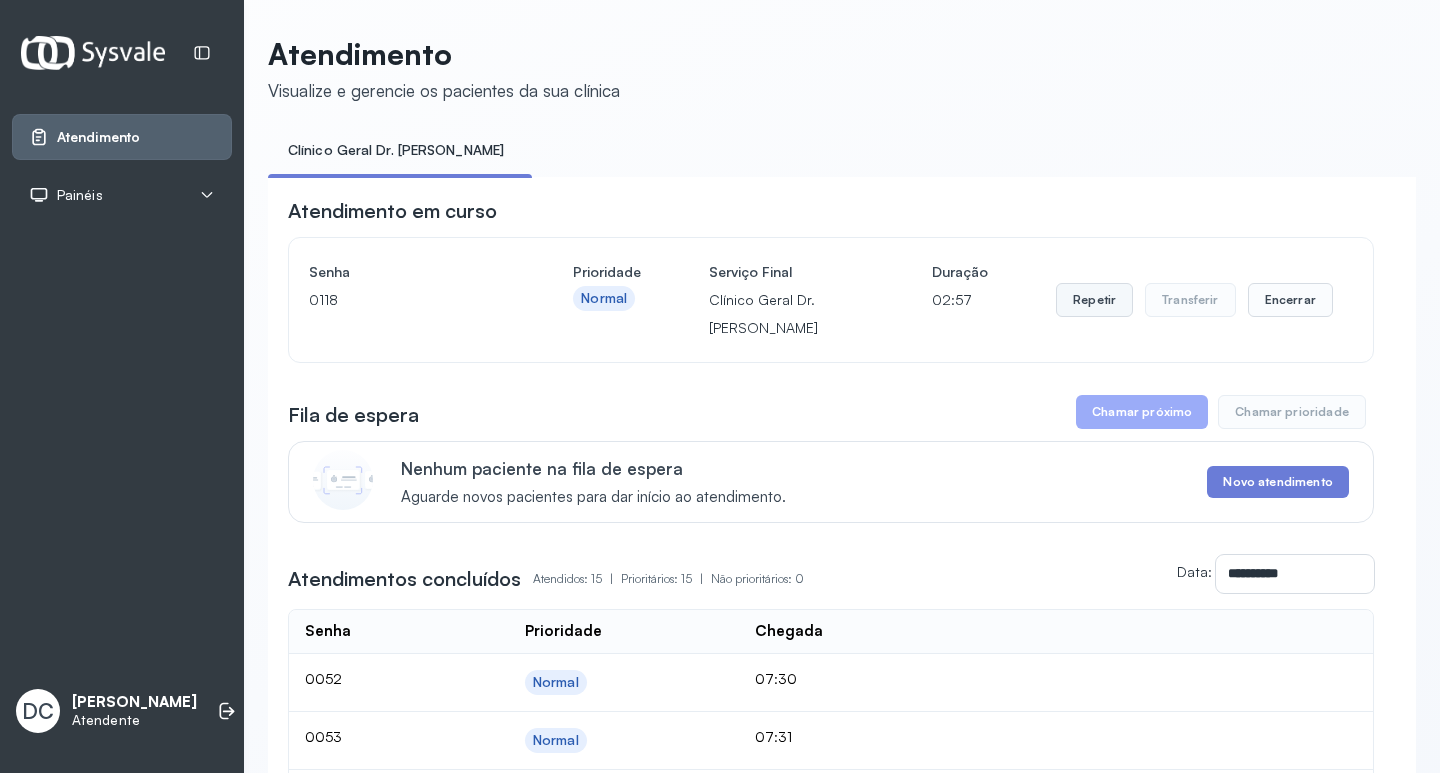click on "Repetir" at bounding box center [1094, 300] 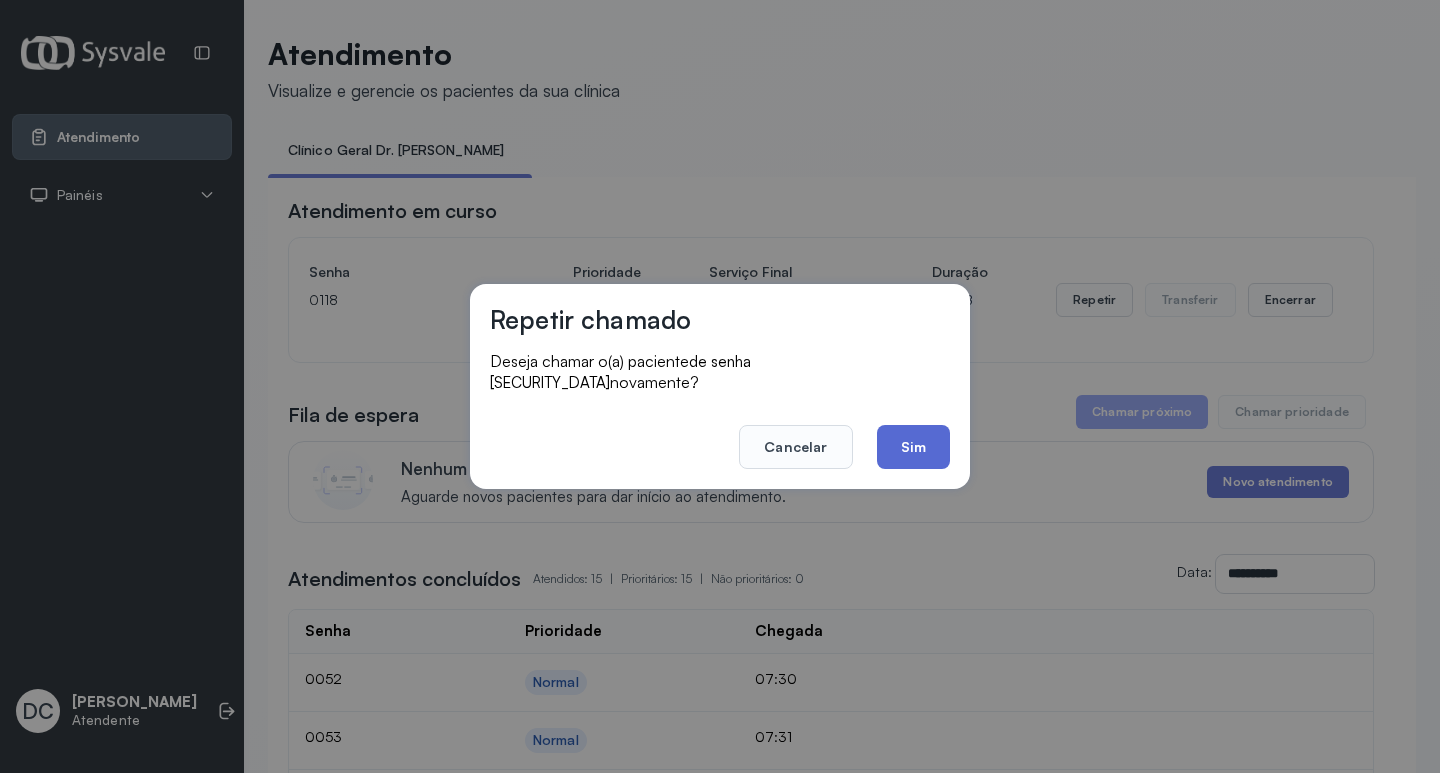click on "Sim" 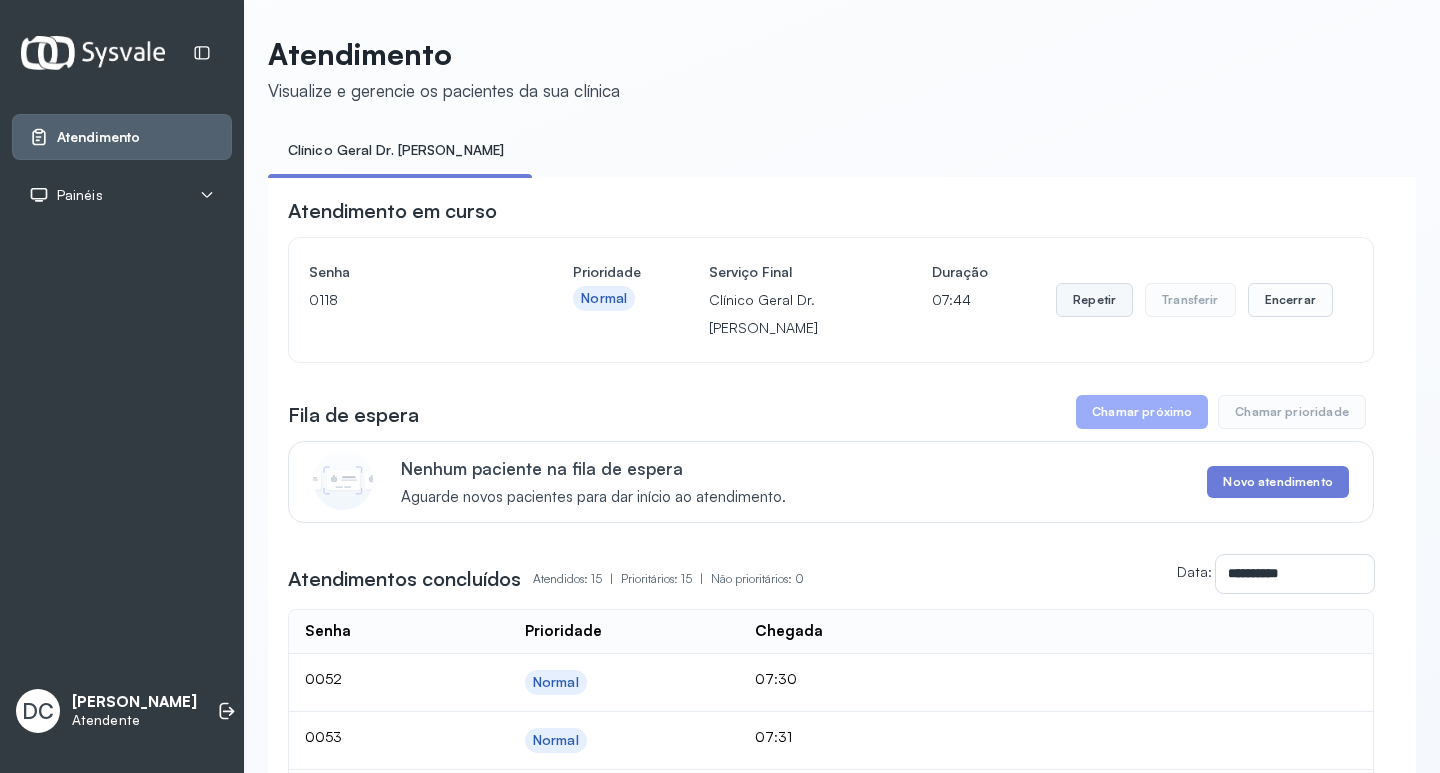 click on "Repetir" at bounding box center (1094, 300) 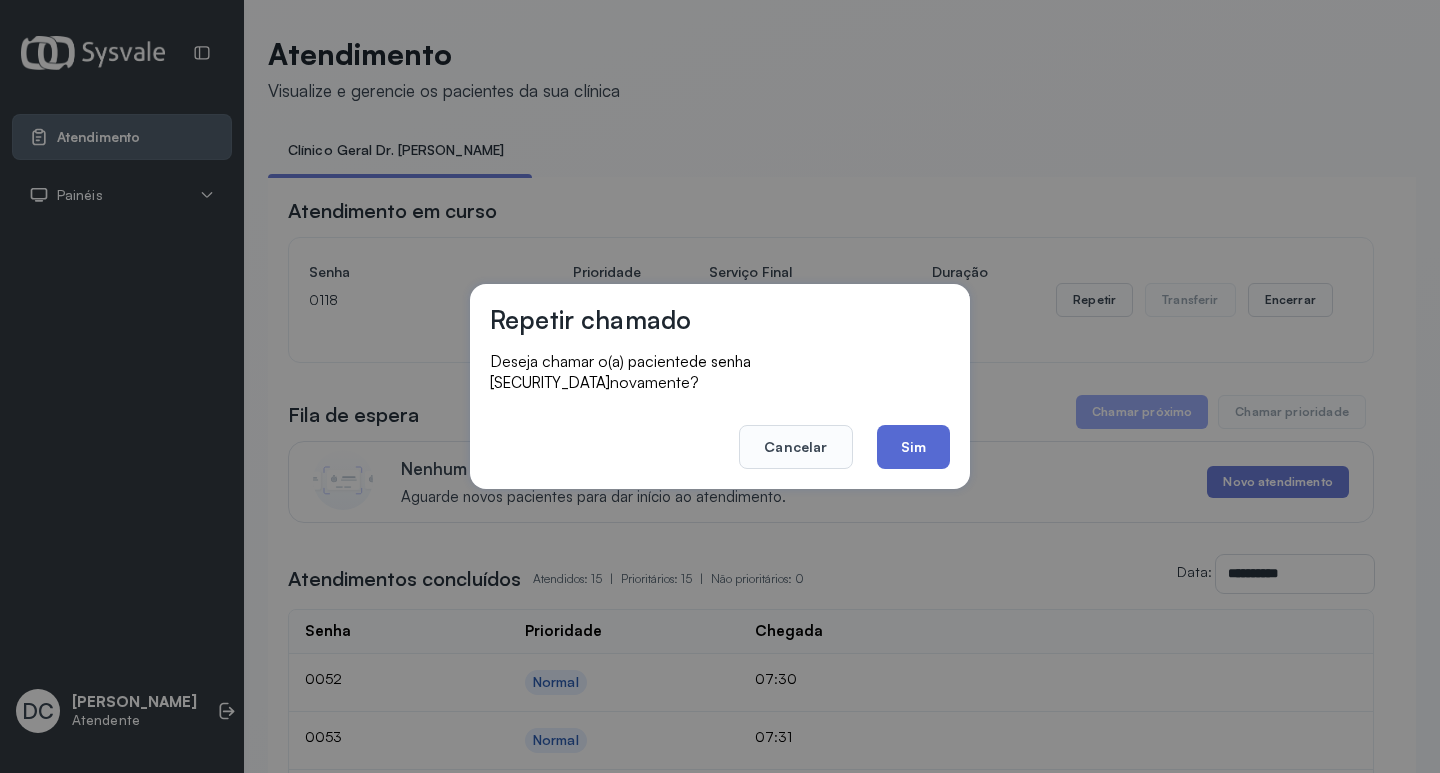 click on "Sim" 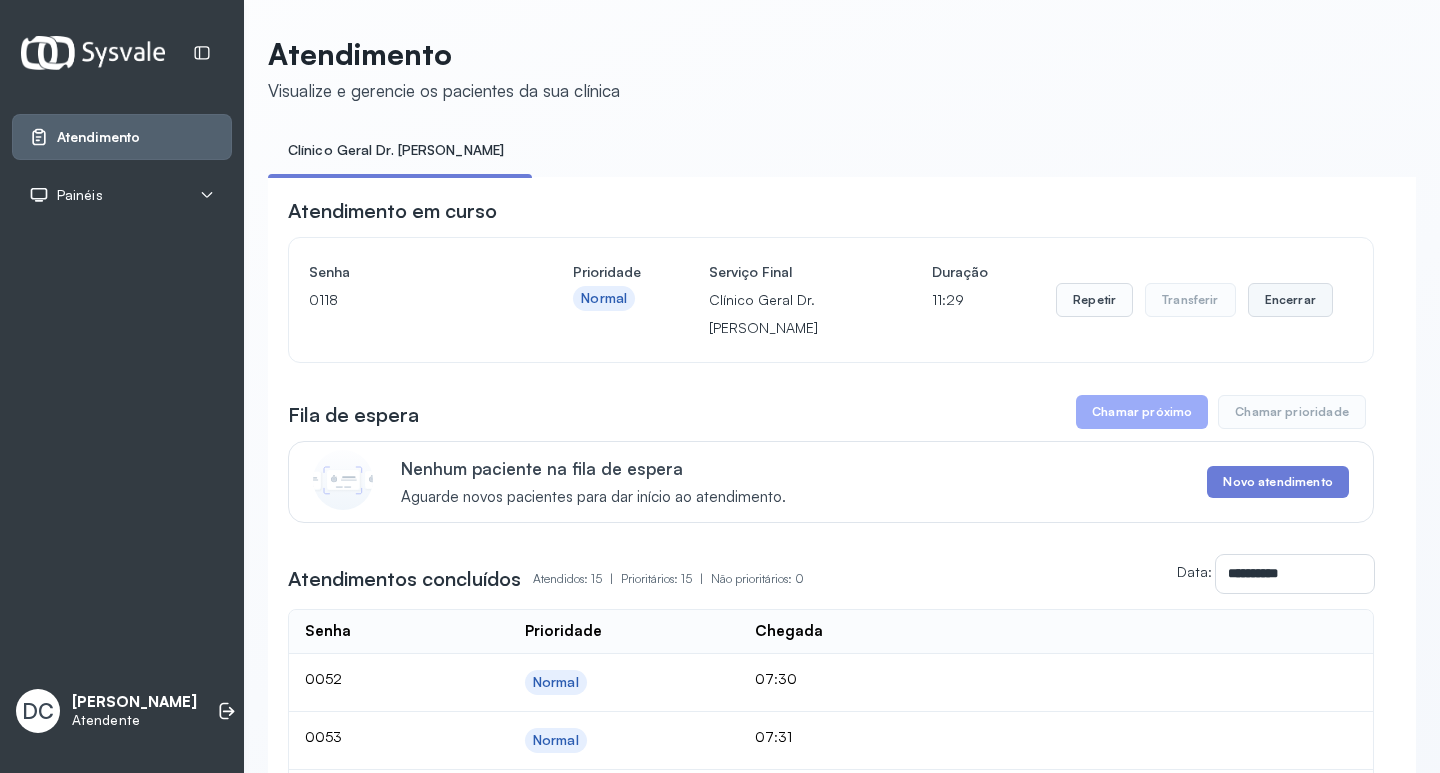 click on "Encerrar" at bounding box center [1290, 300] 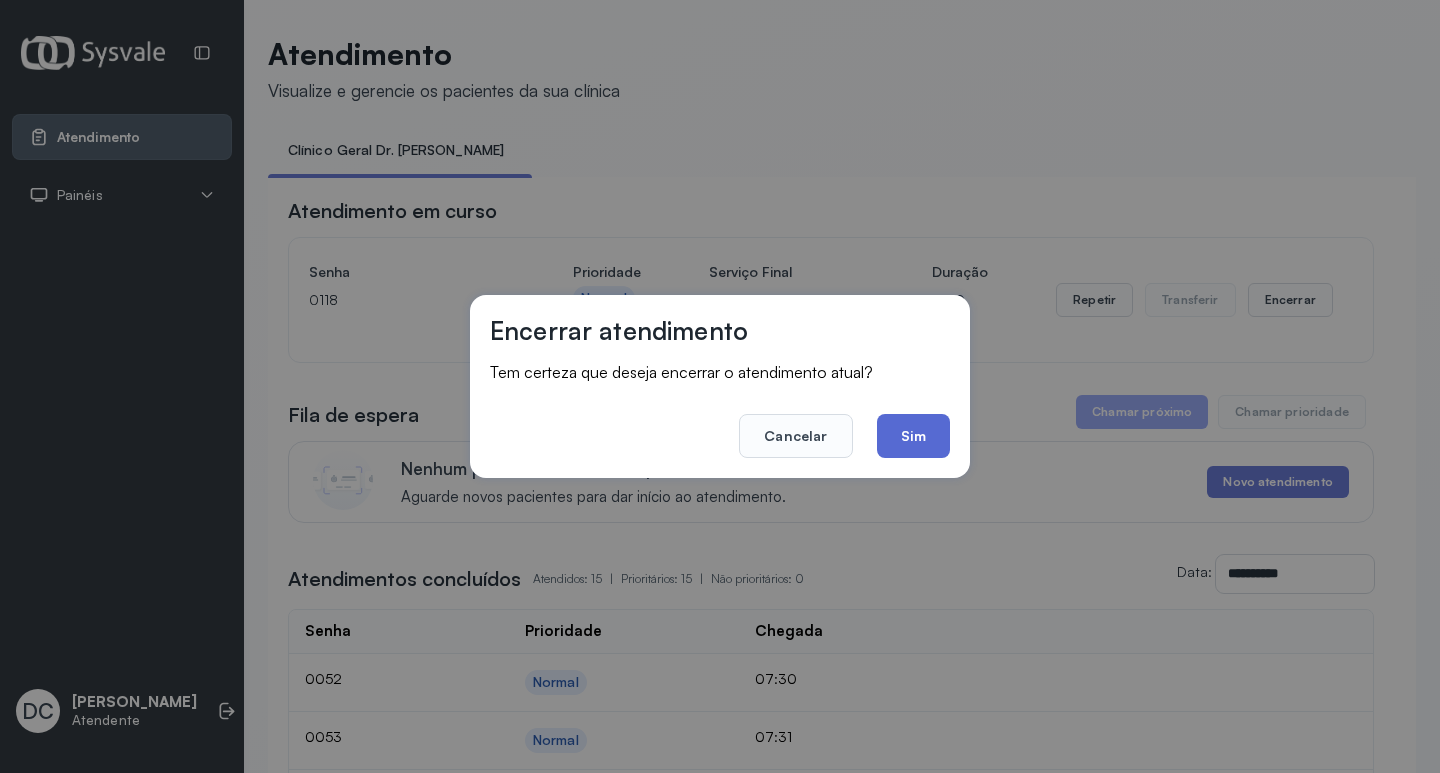 click on "Sim" 